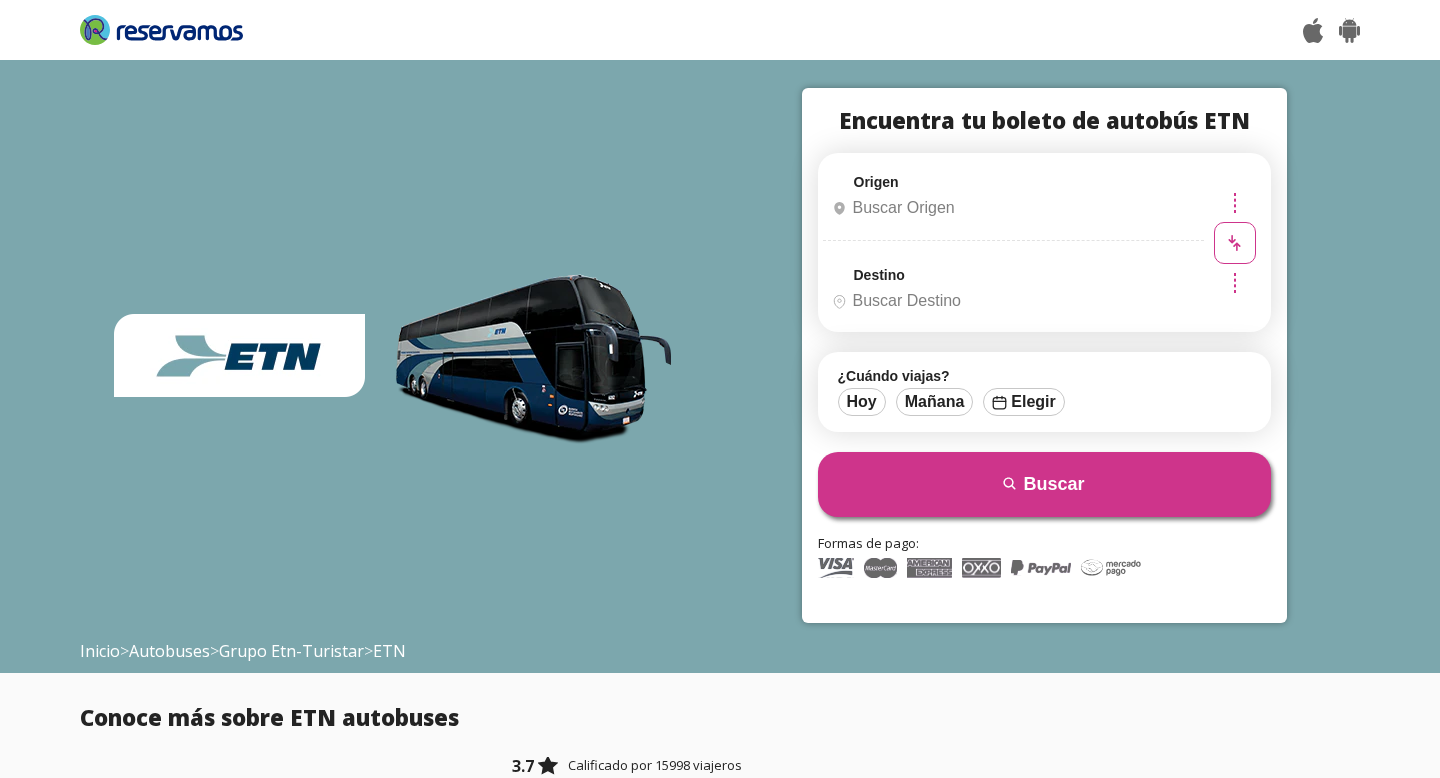 scroll, scrollTop: 0, scrollLeft: 0, axis: both 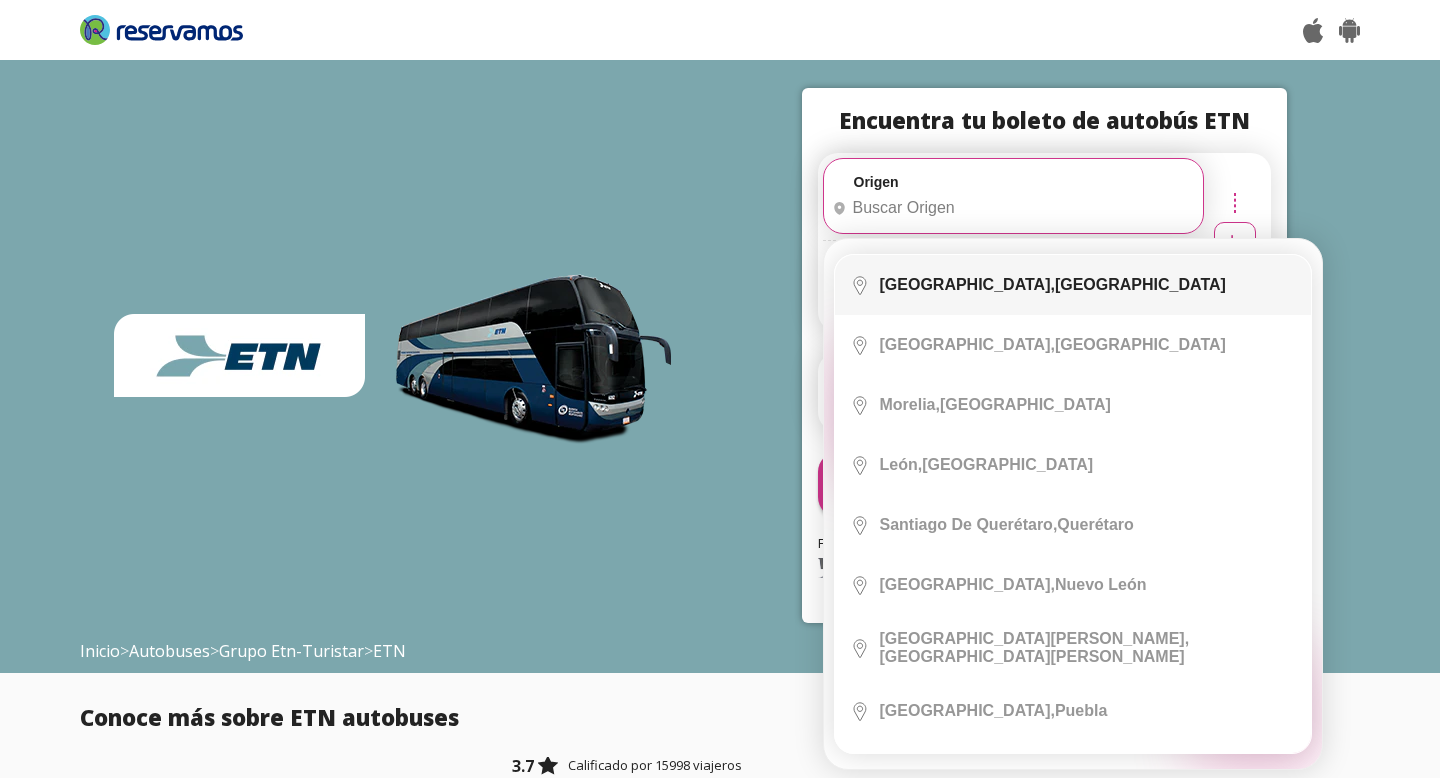 click on "Ciudad de México," at bounding box center (967, 284) 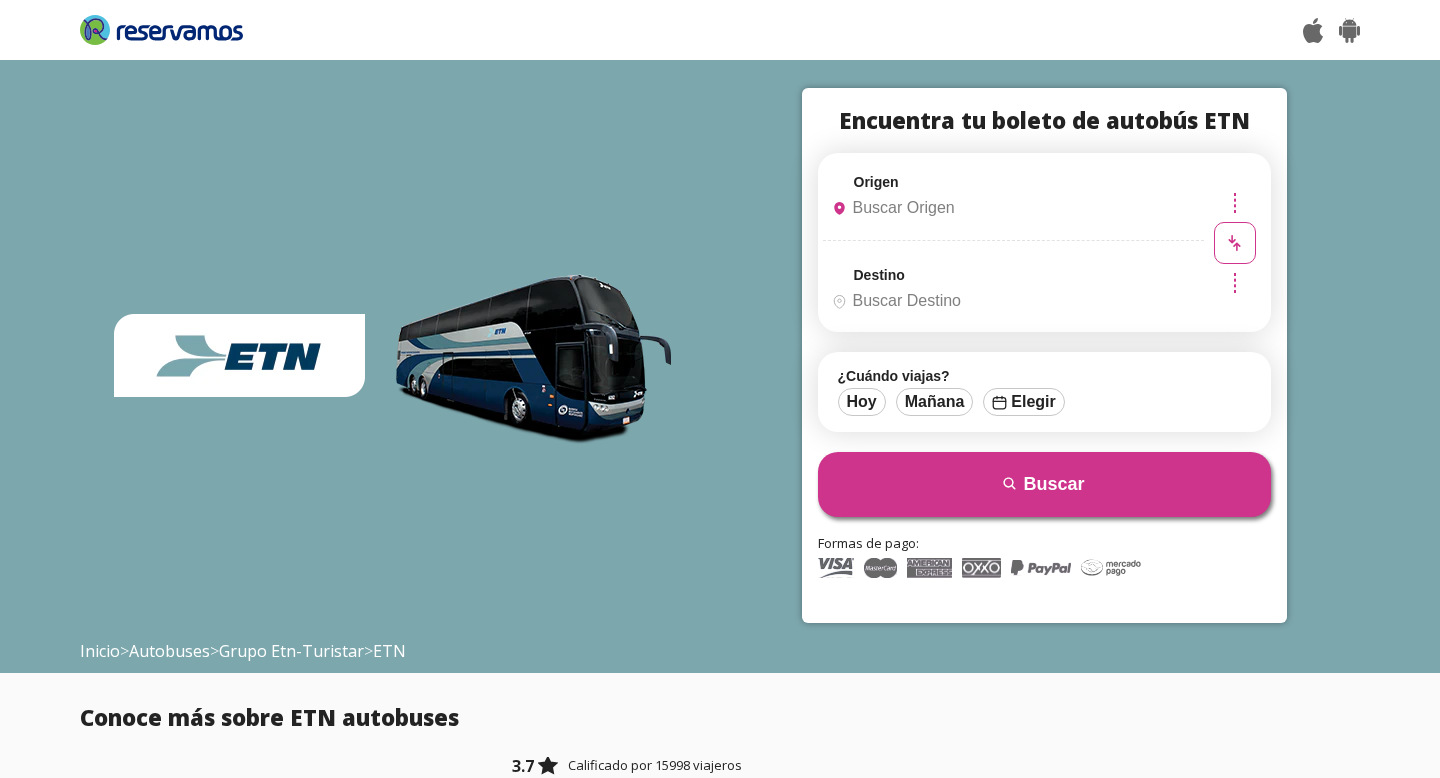 type on "[GEOGRAPHIC_DATA], [GEOGRAPHIC_DATA]" 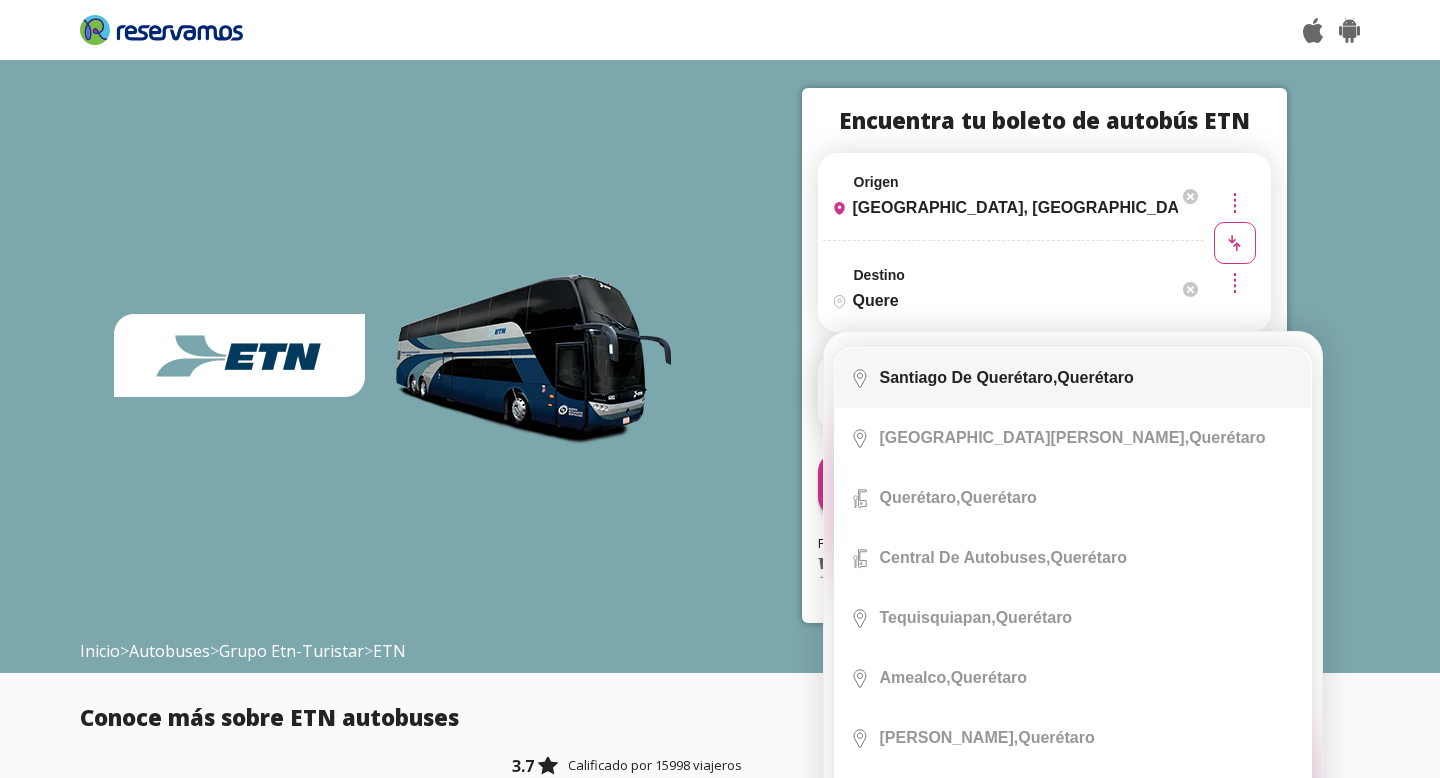 click on "Santiago de Querétaro," at bounding box center (969, 377) 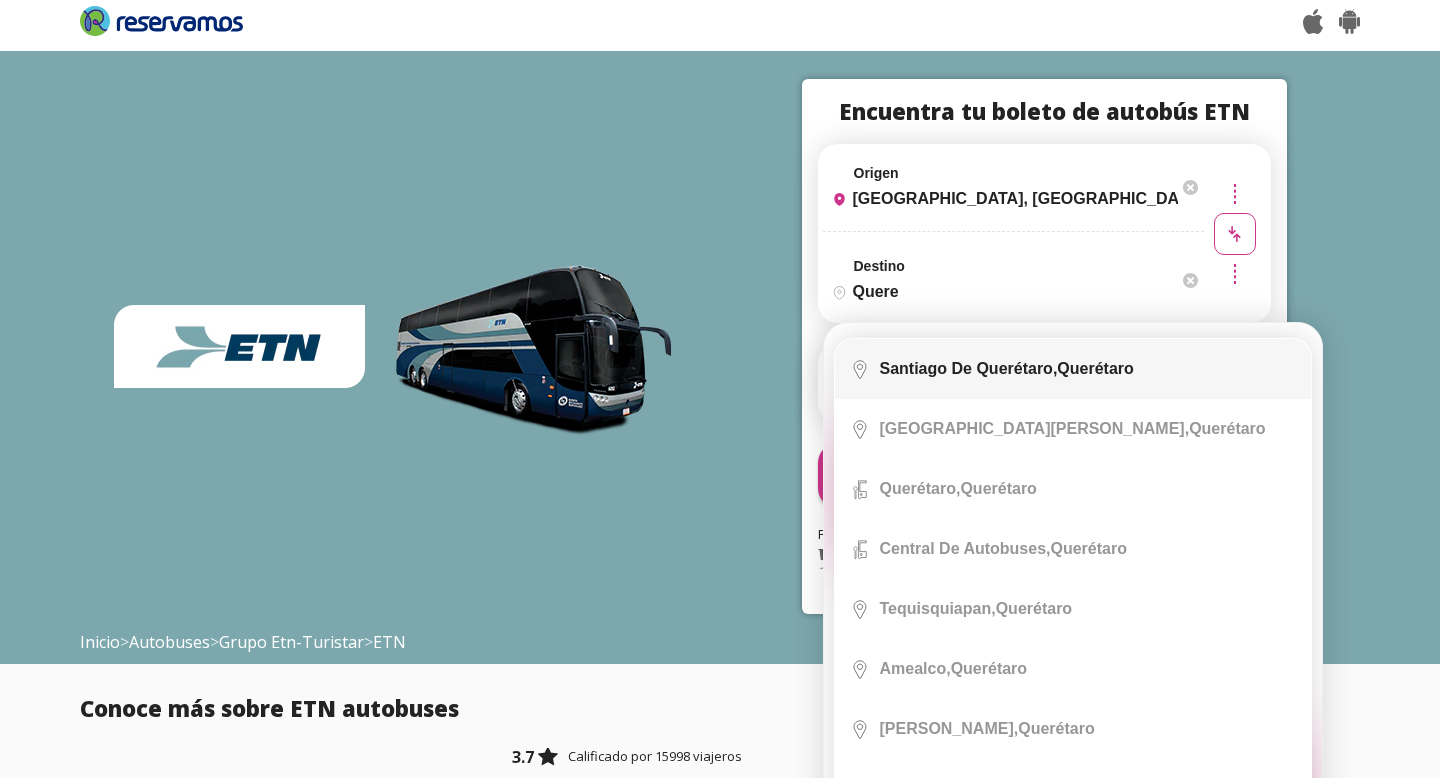 type on "[PERSON_NAME] de Querétaro, [GEOGRAPHIC_DATA]" 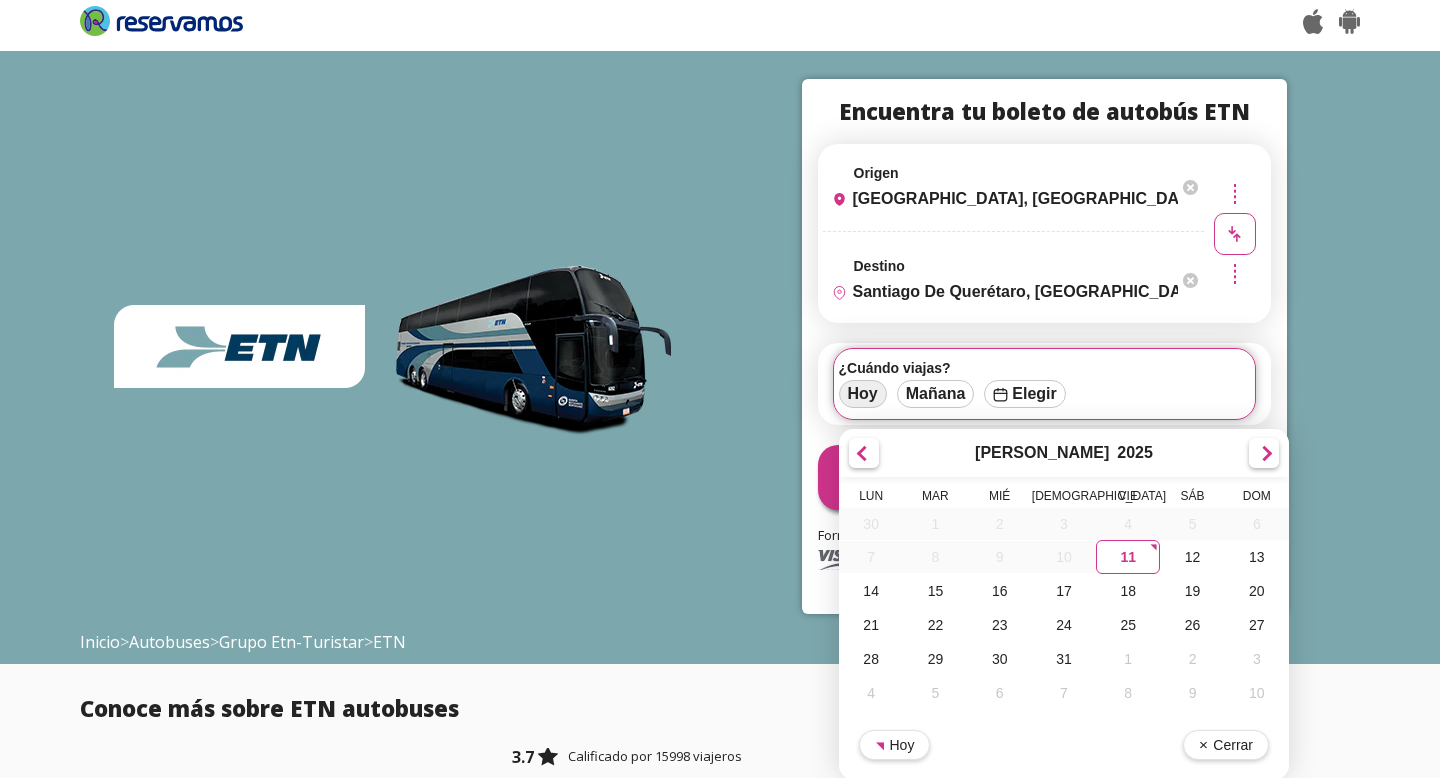 click on "Hoy" at bounding box center [863, 394] 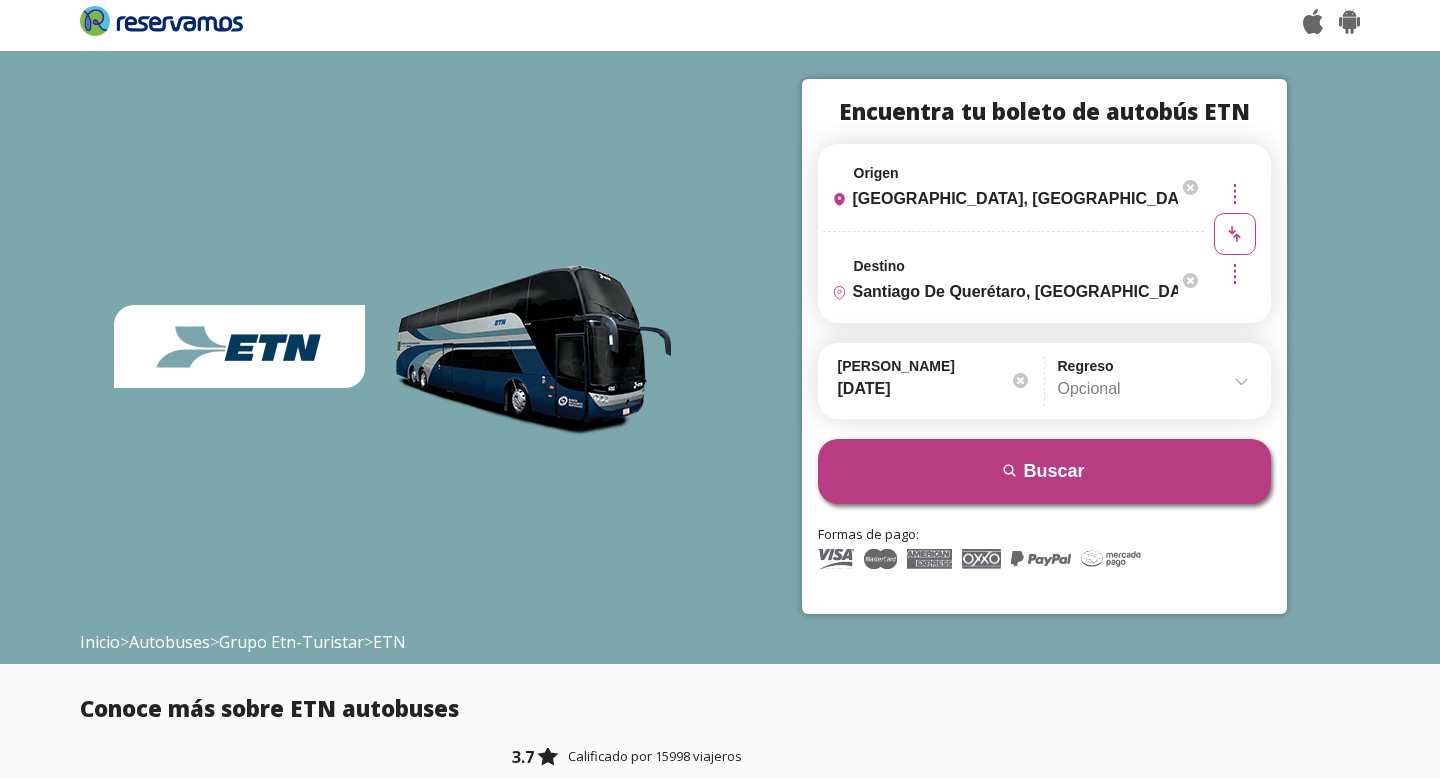 click on "search
Buscar" at bounding box center (1044, 471) 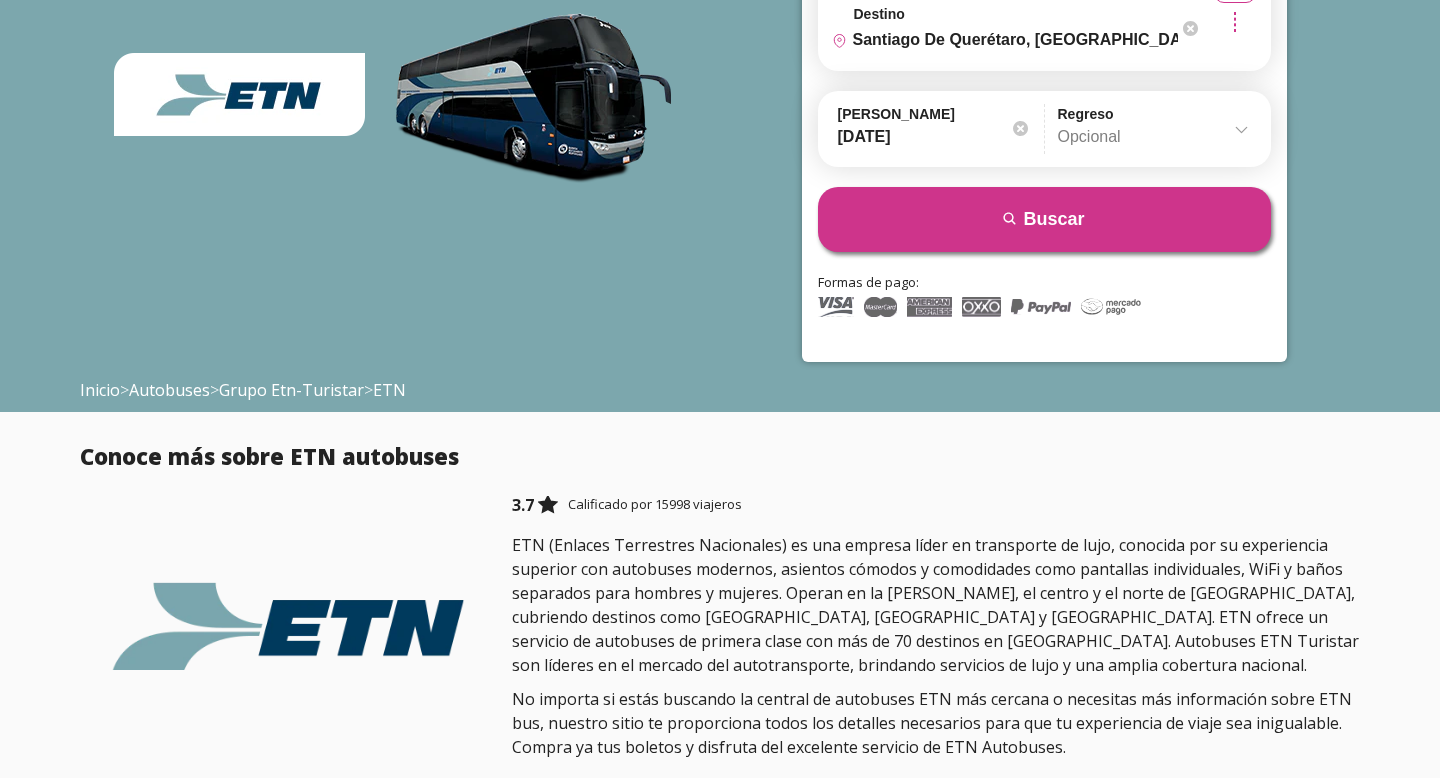 scroll, scrollTop: 262, scrollLeft: 0, axis: vertical 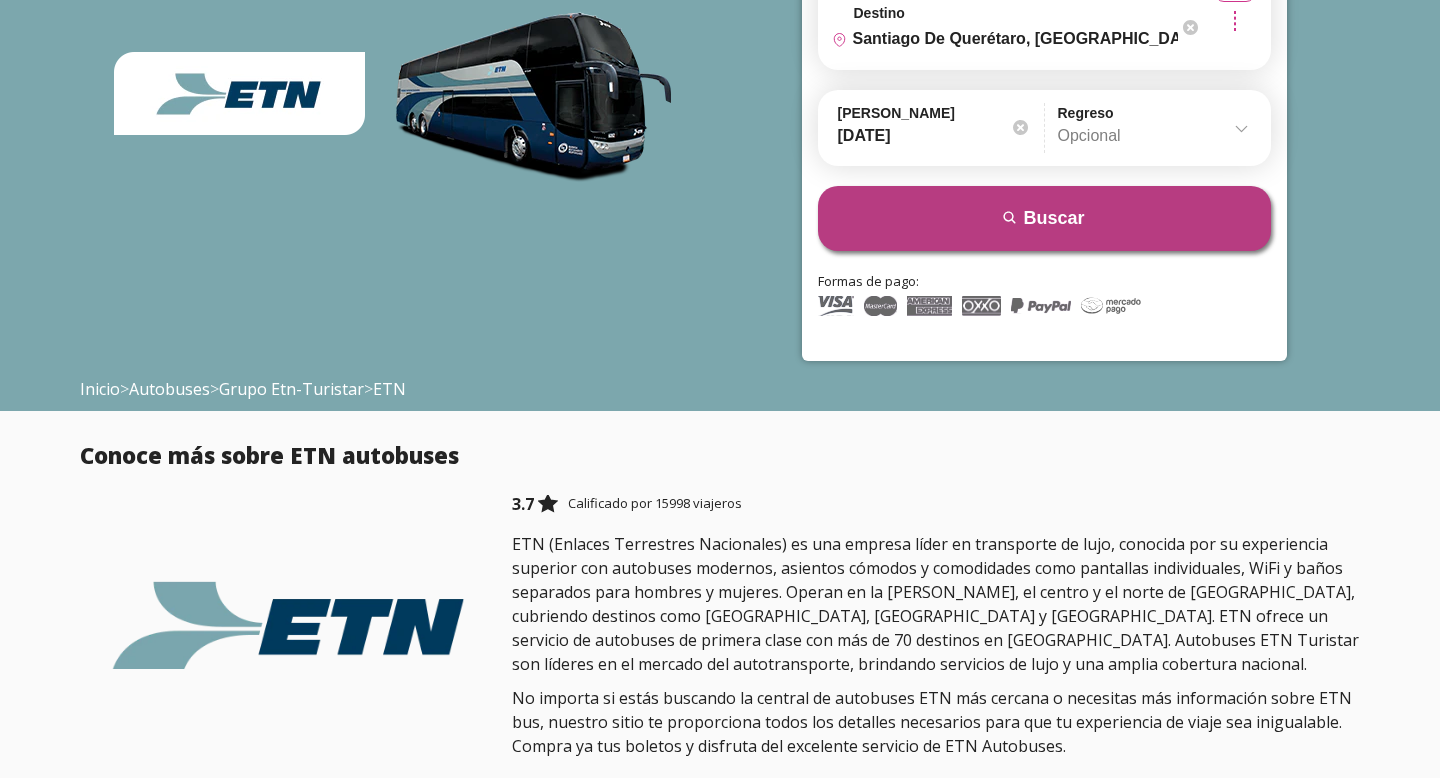 click on "search
Buscar" at bounding box center (1044, 218) 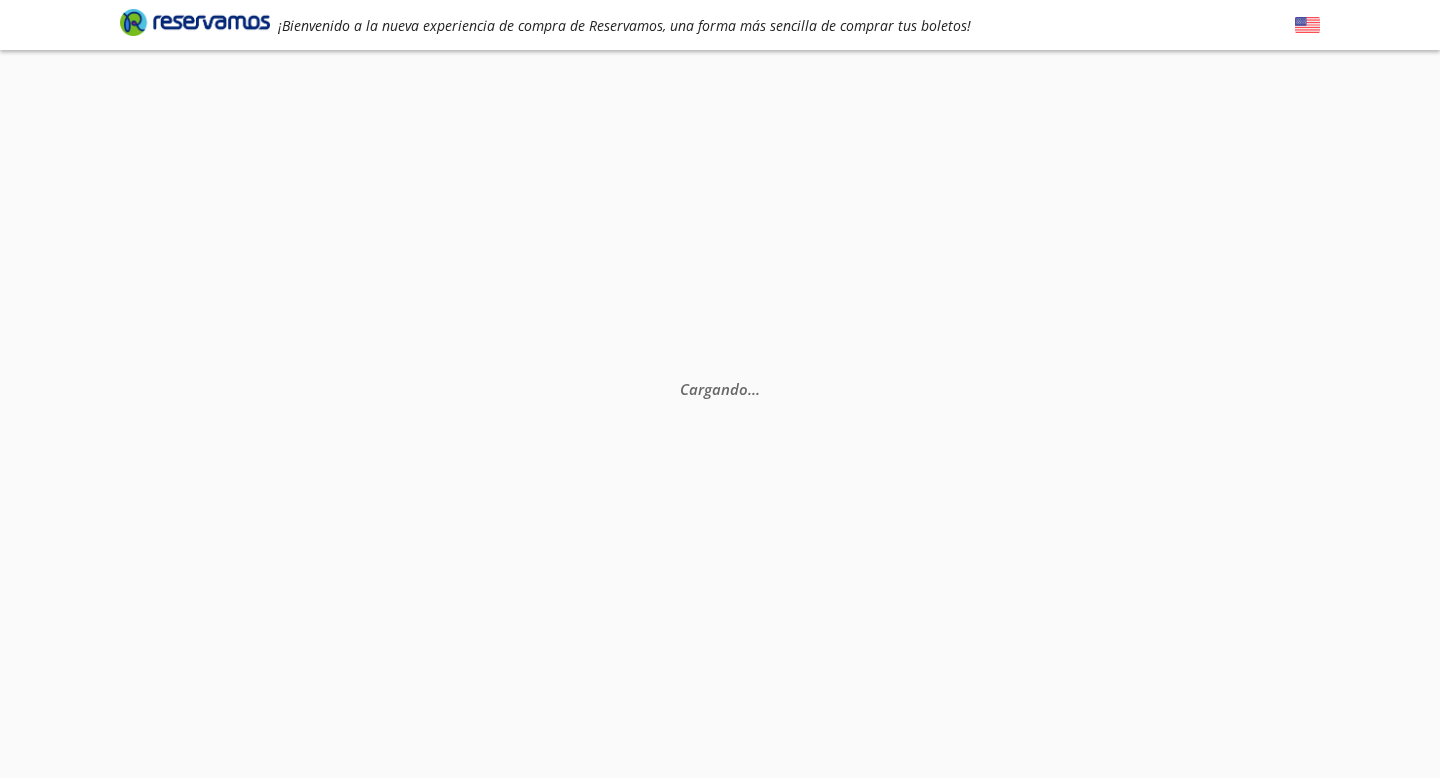 scroll, scrollTop: 0, scrollLeft: 0, axis: both 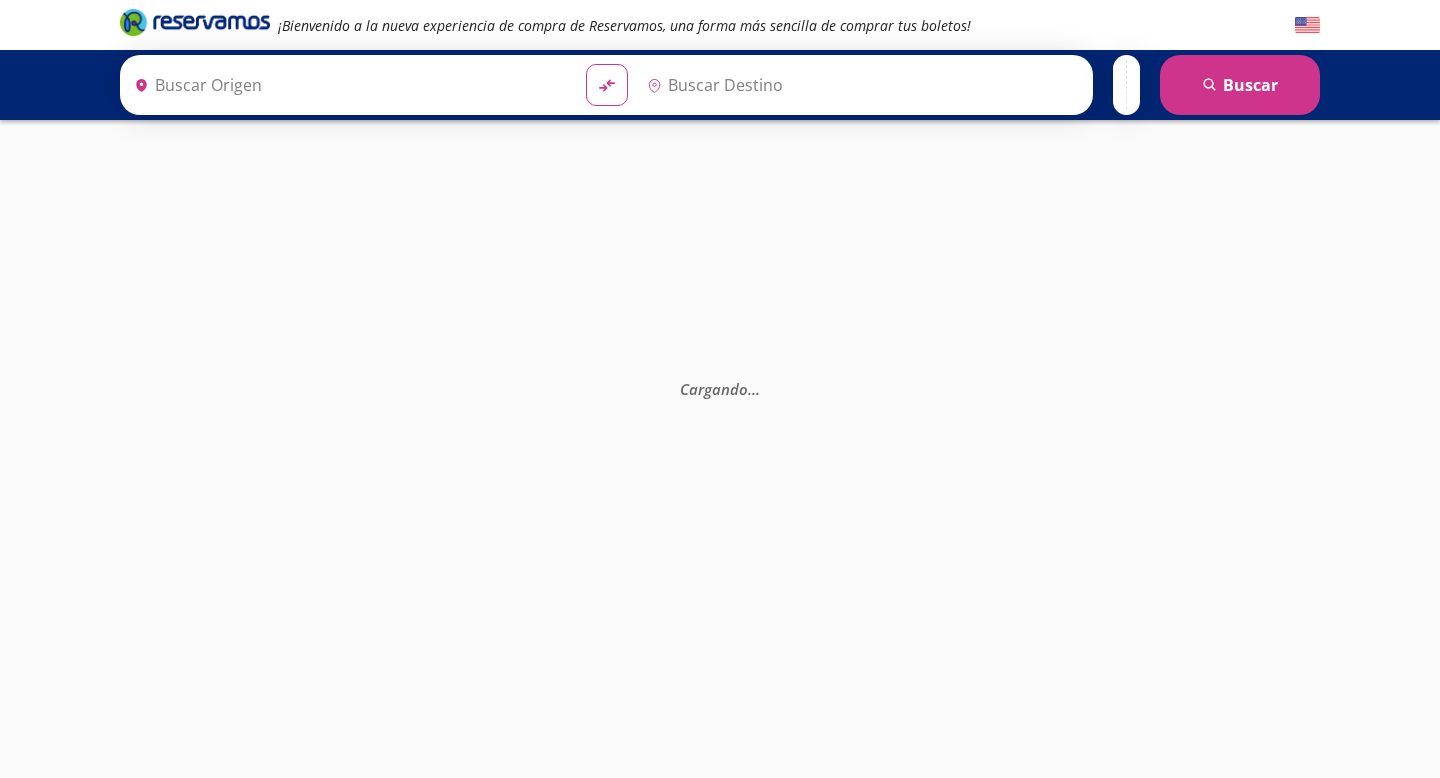 type on "[GEOGRAPHIC_DATA], [GEOGRAPHIC_DATA]" 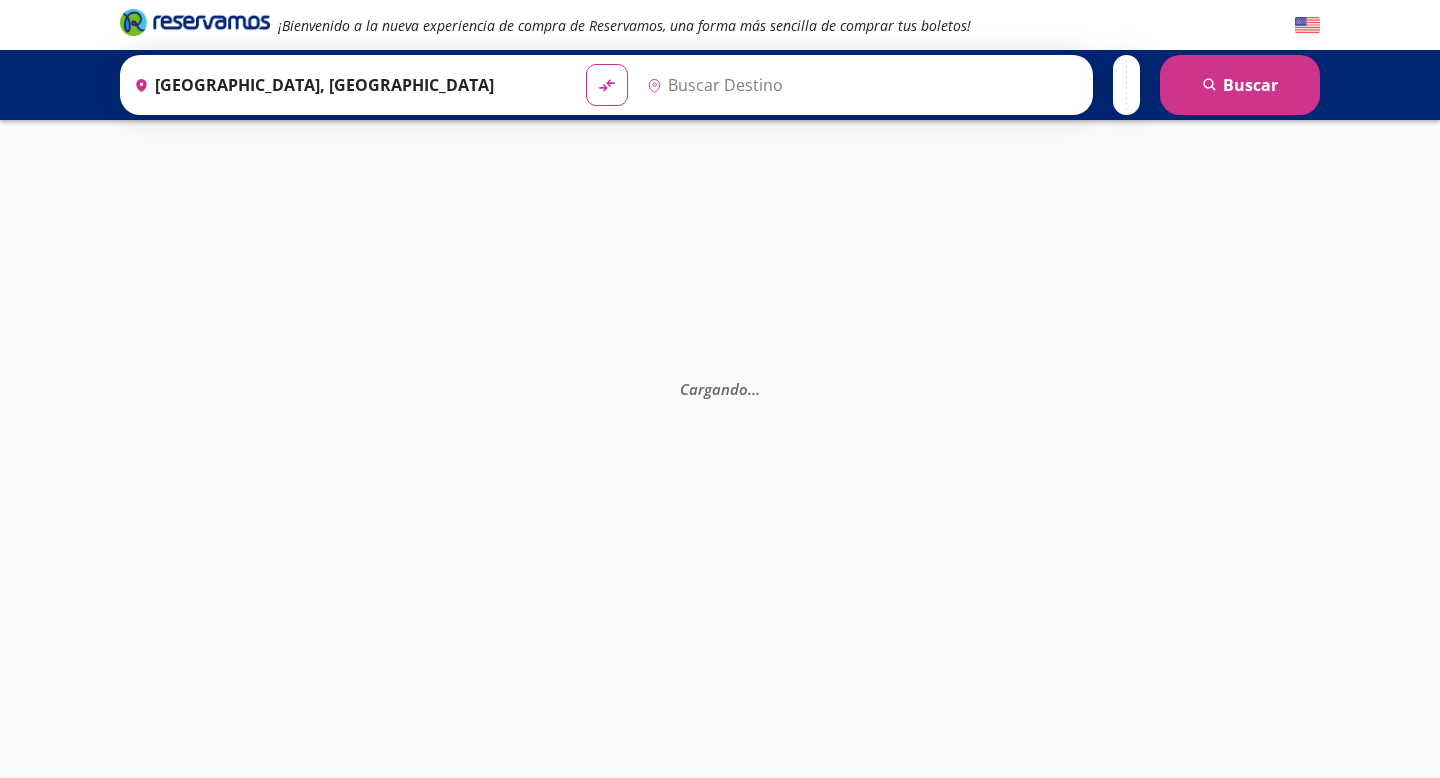 type on "[PERSON_NAME] de Querétaro, [GEOGRAPHIC_DATA]" 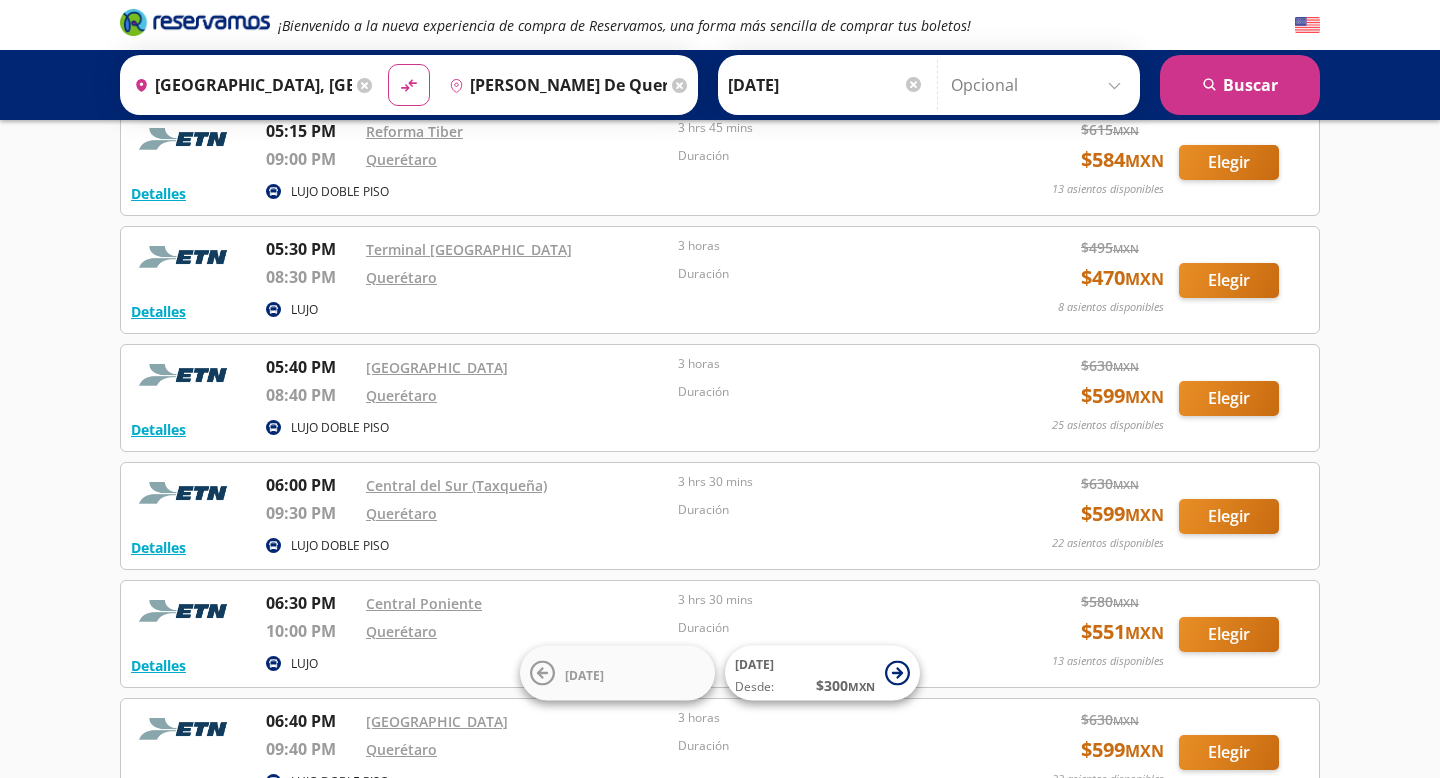 scroll, scrollTop: 1422, scrollLeft: 0, axis: vertical 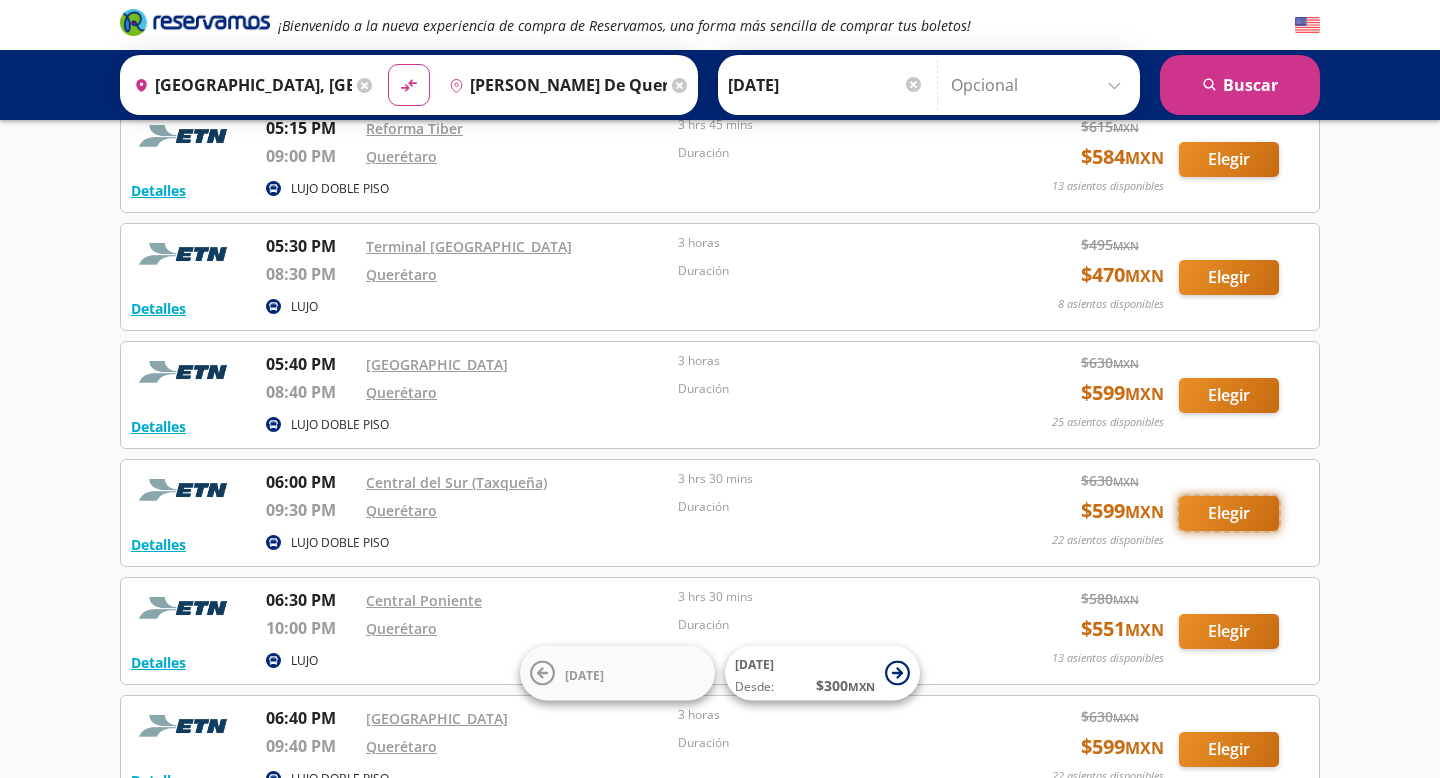 click on "Elegir" at bounding box center [1229, 513] 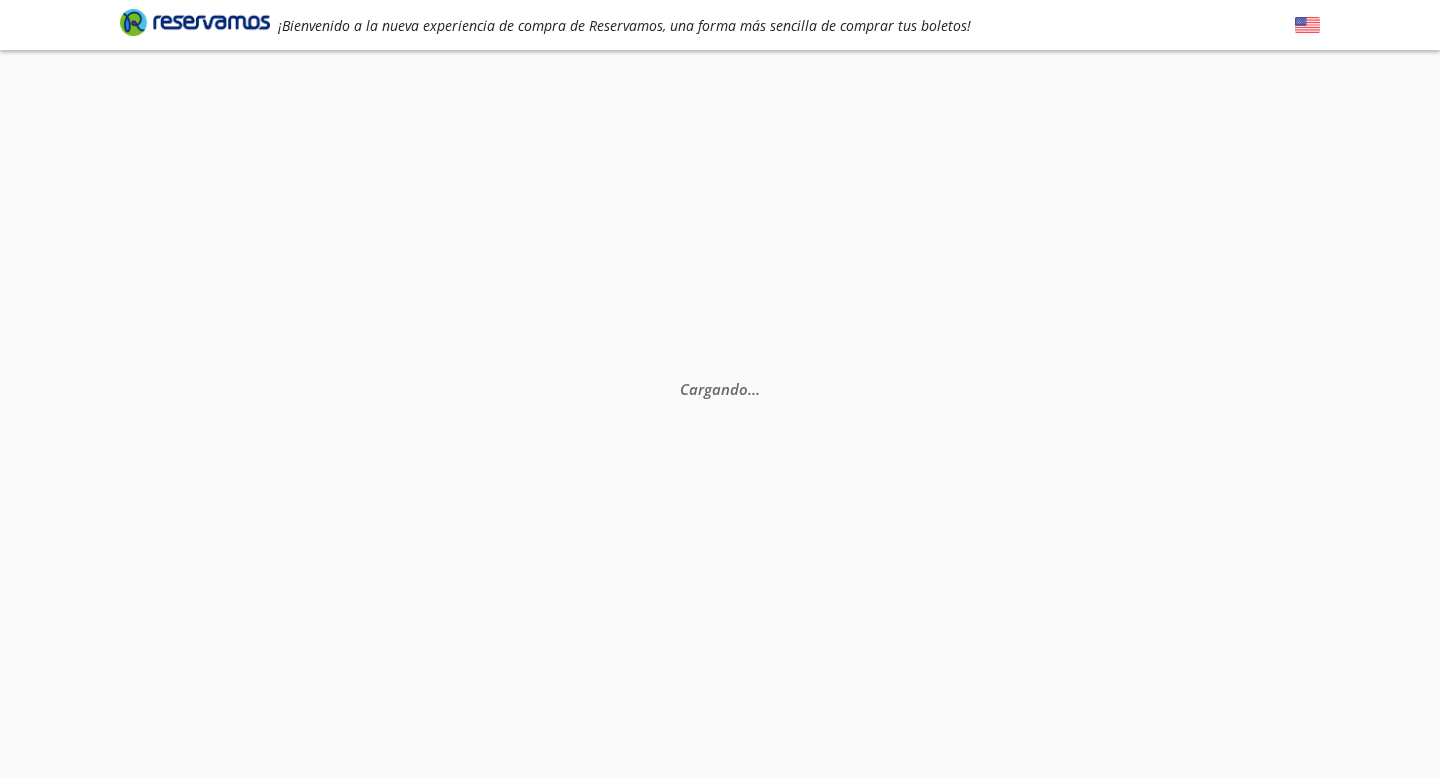 scroll, scrollTop: 2, scrollLeft: 0, axis: vertical 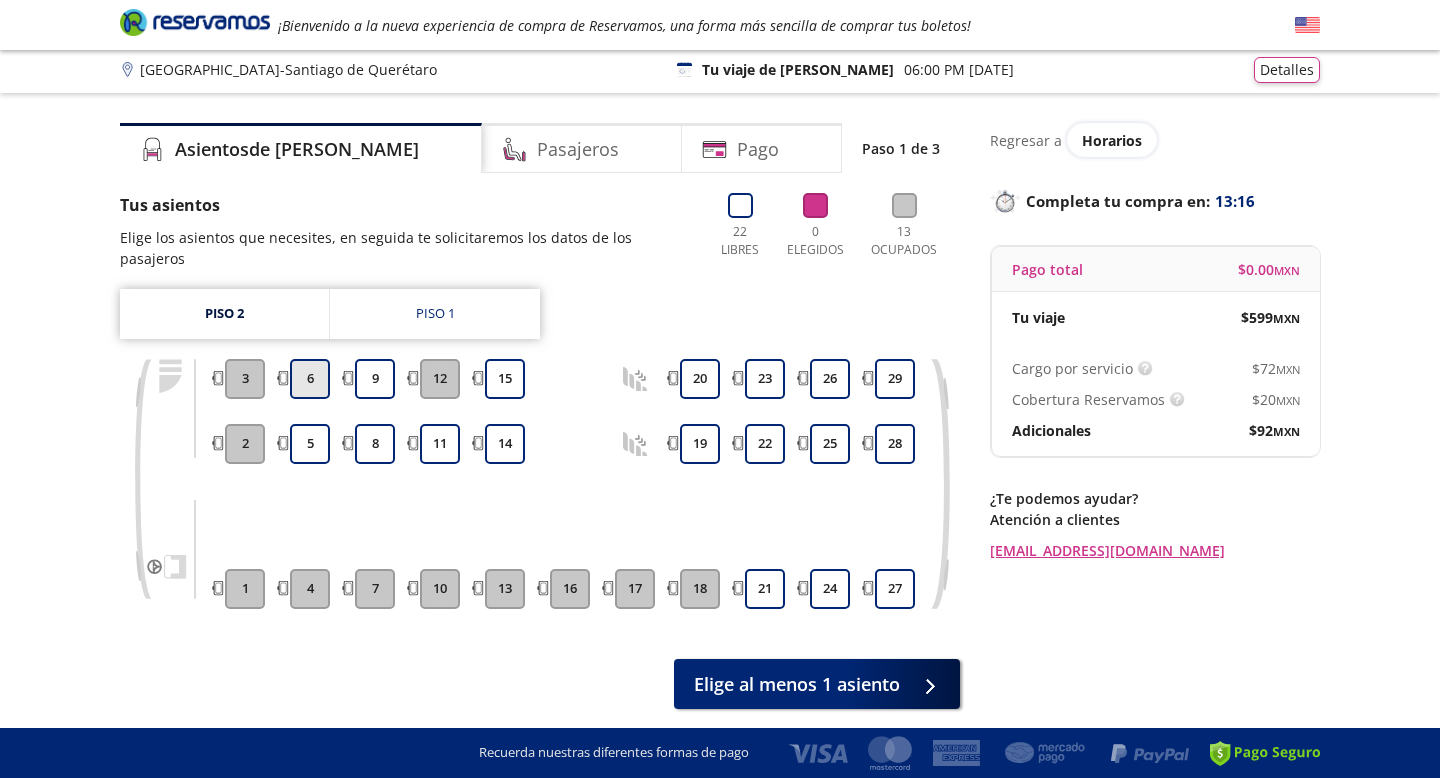 click on "6" at bounding box center (310, 379) 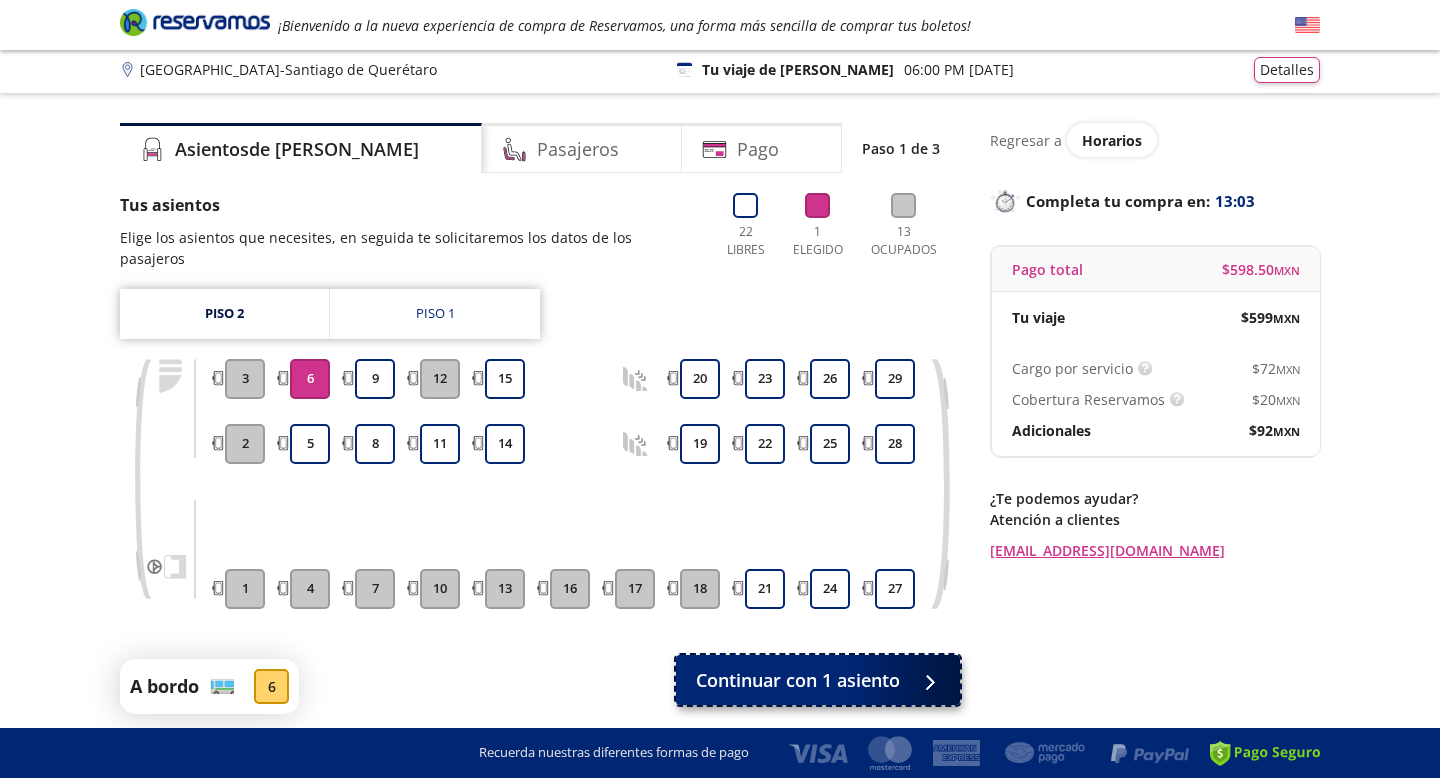 click on "Continuar con 1 asiento" at bounding box center (798, 680) 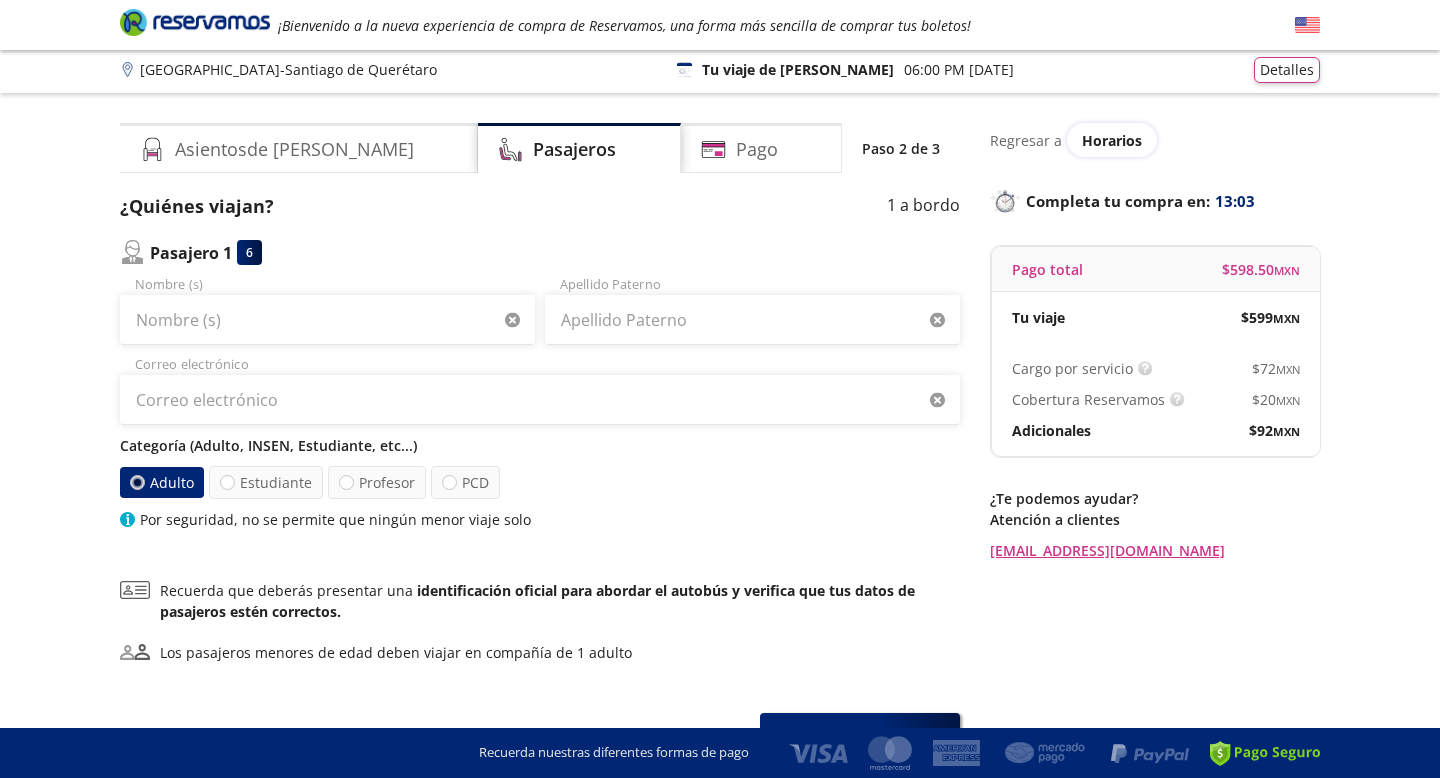 scroll, scrollTop: 0, scrollLeft: 0, axis: both 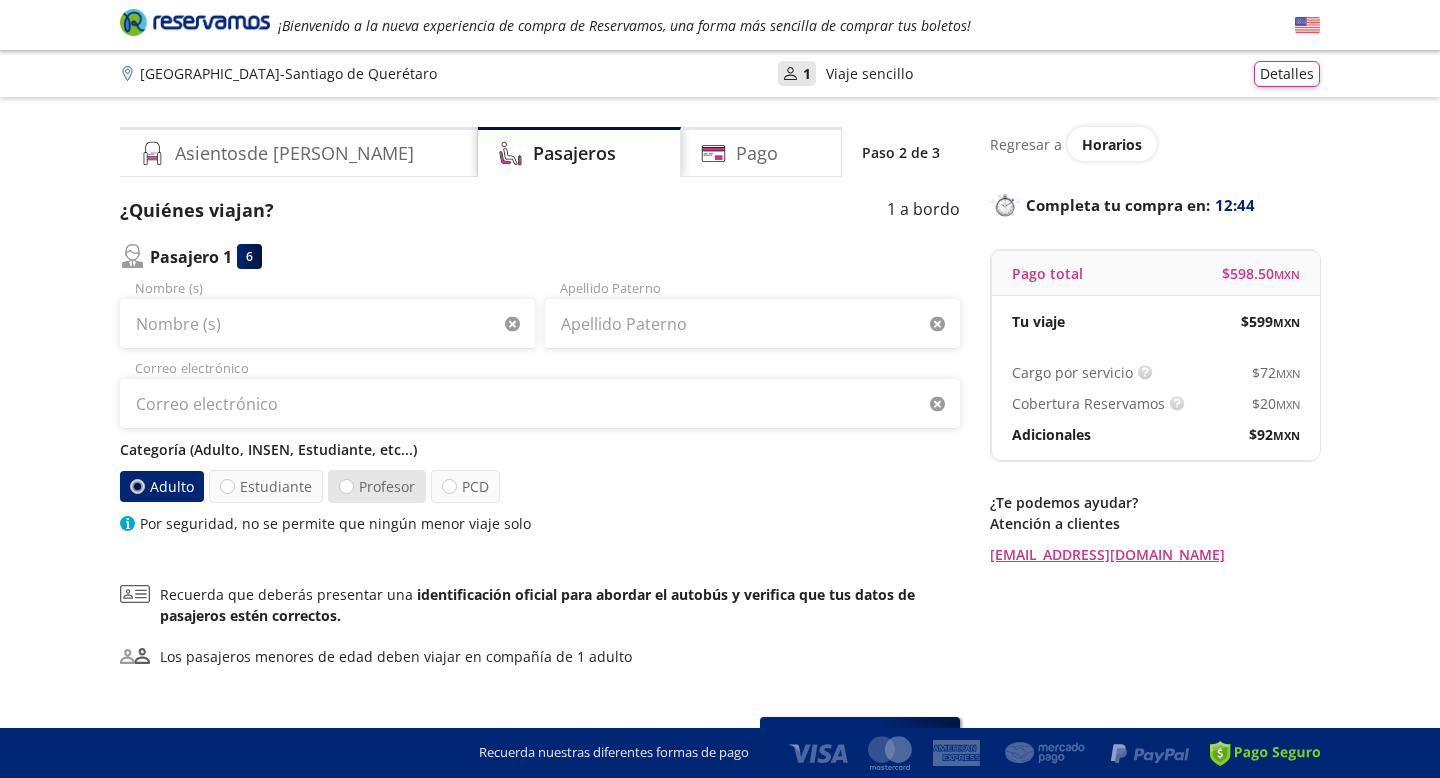 click on "Profesor" at bounding box center (377, 486) 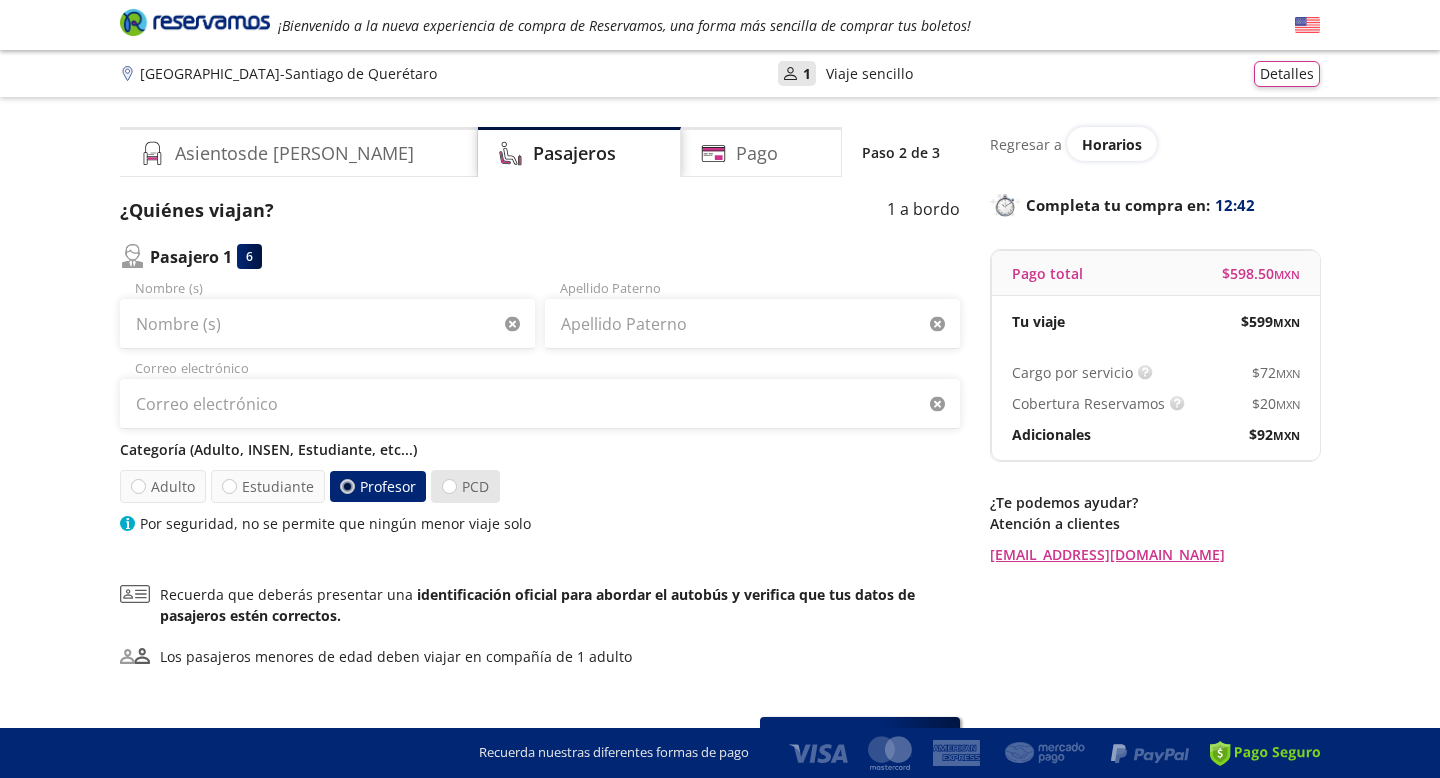 click on "PCD" at bounding box center (465, 486) 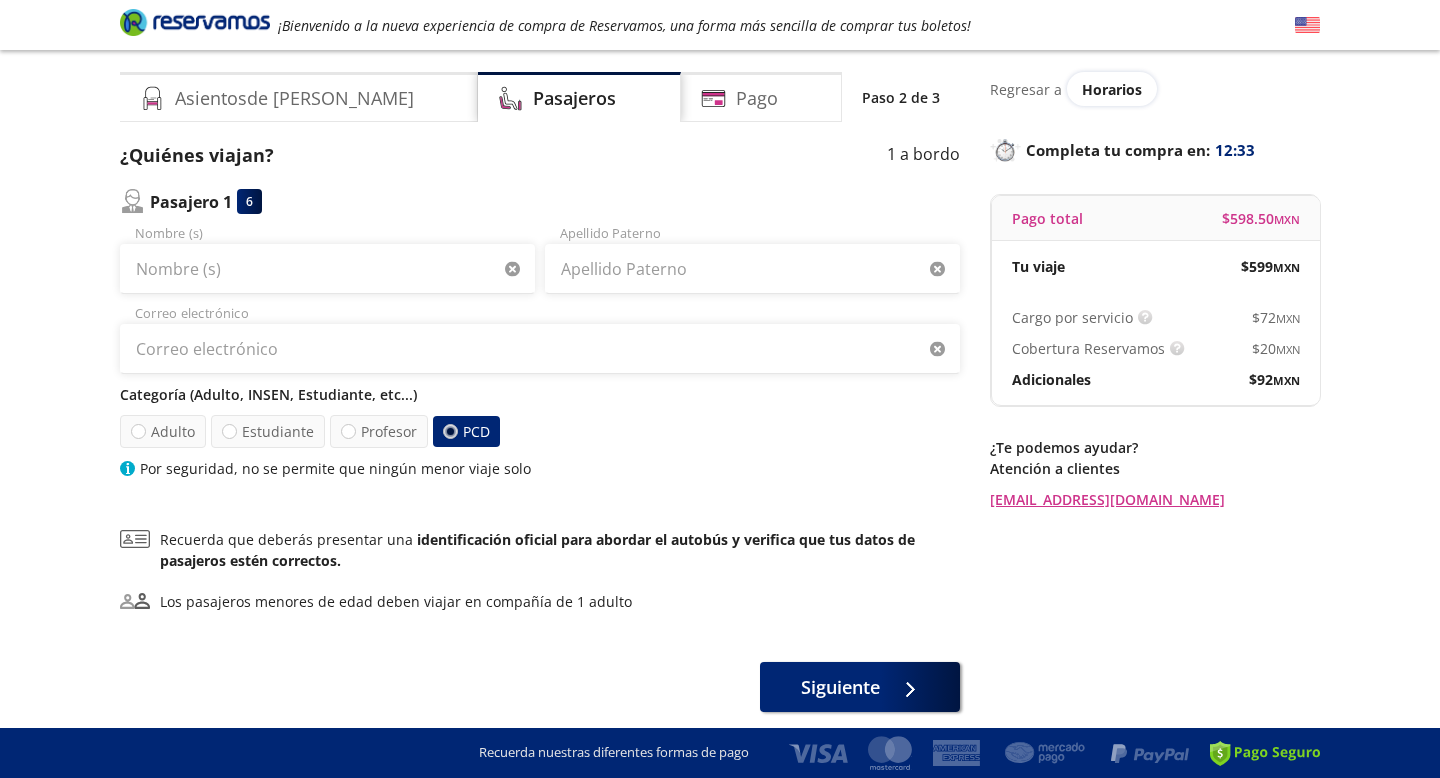 scroll, scrollTop: 130, scrollLeft: 0, axis: vertical 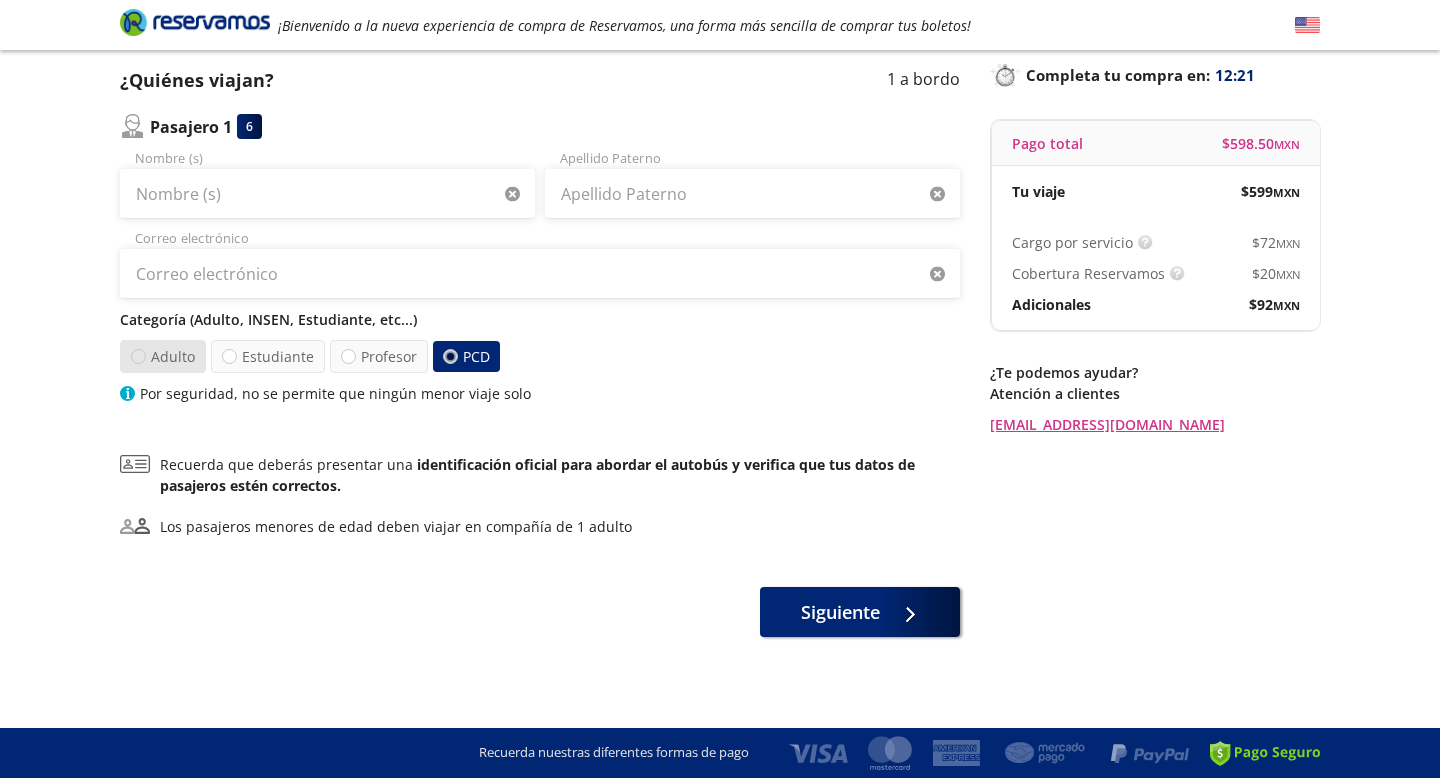 click at bounding box center [138, 356] 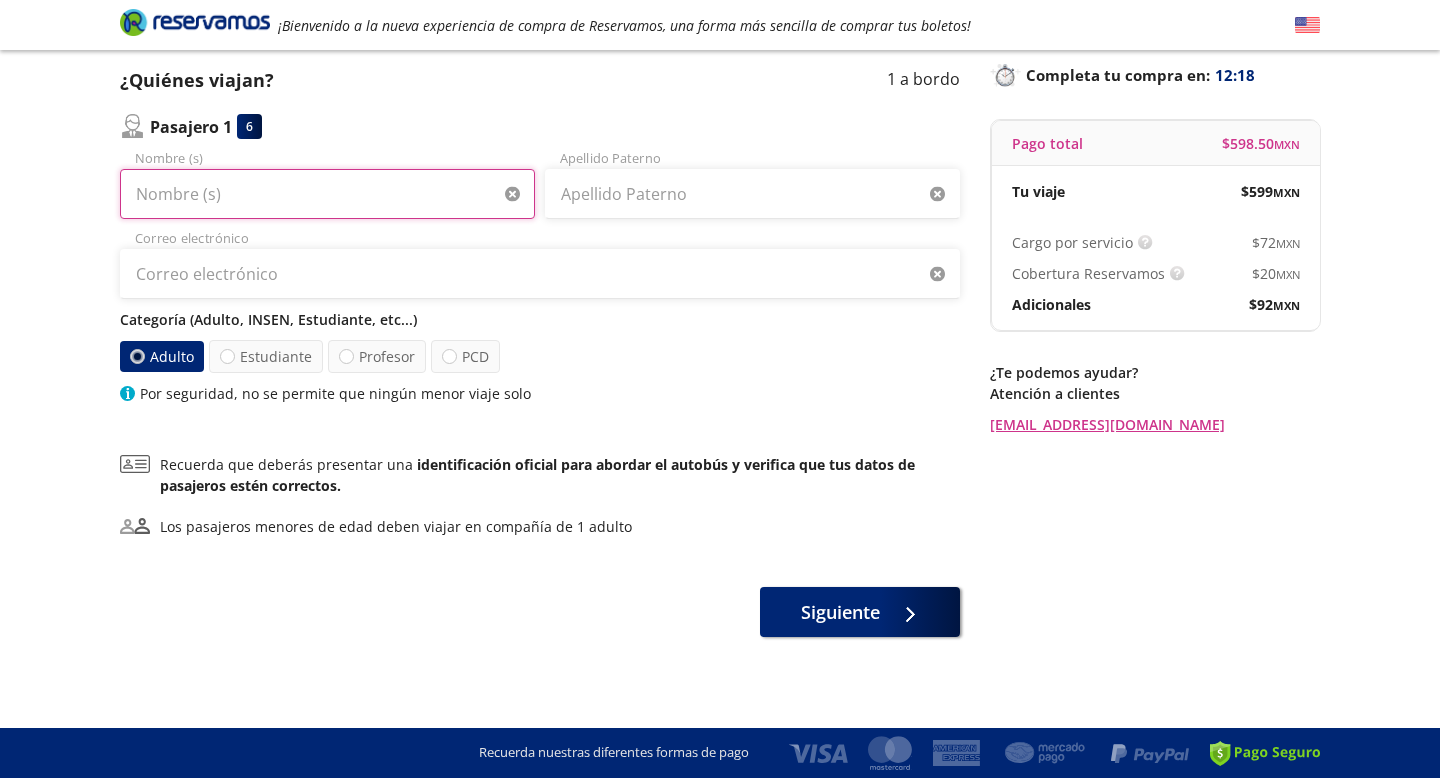 click on "Nombre (s)" at bounding box center (327, 194) 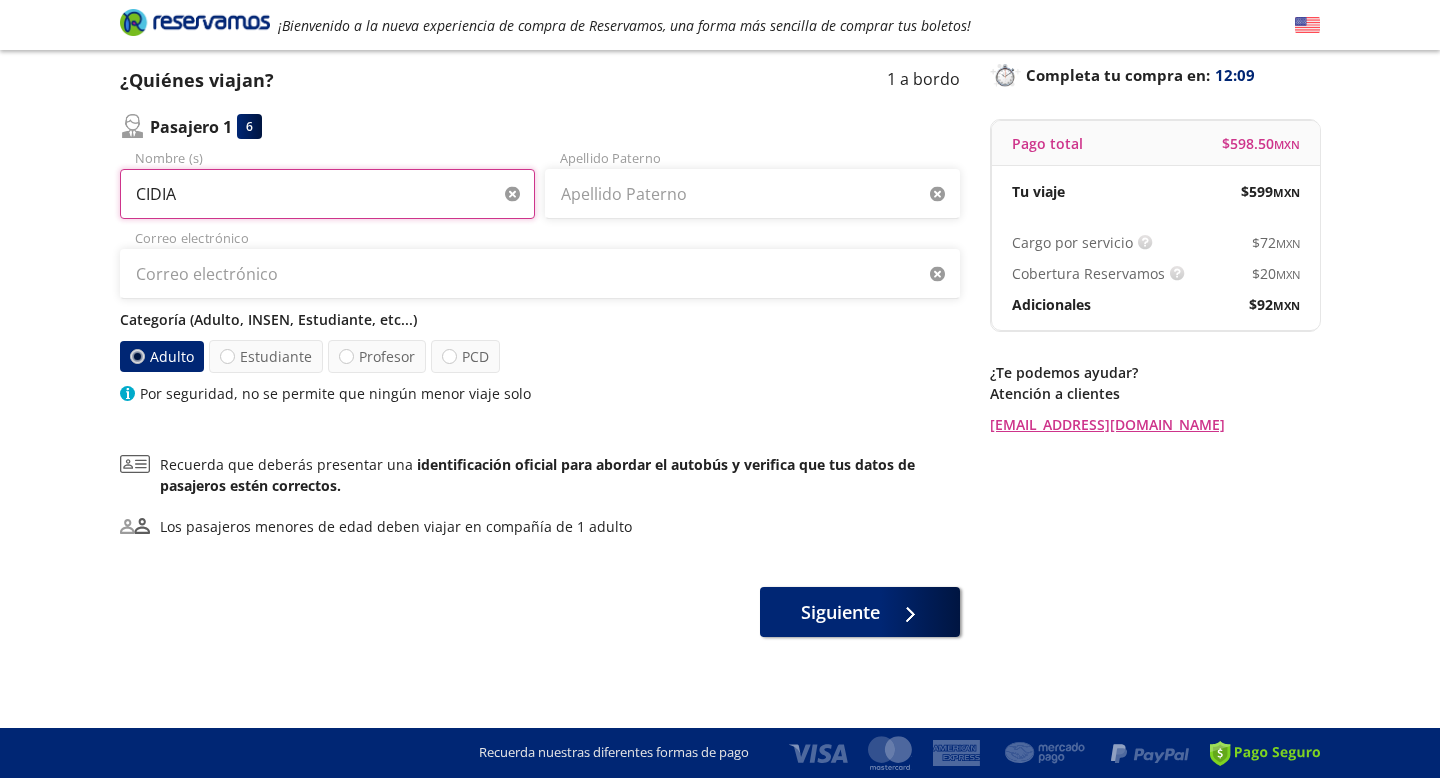 type on "CIDIA" 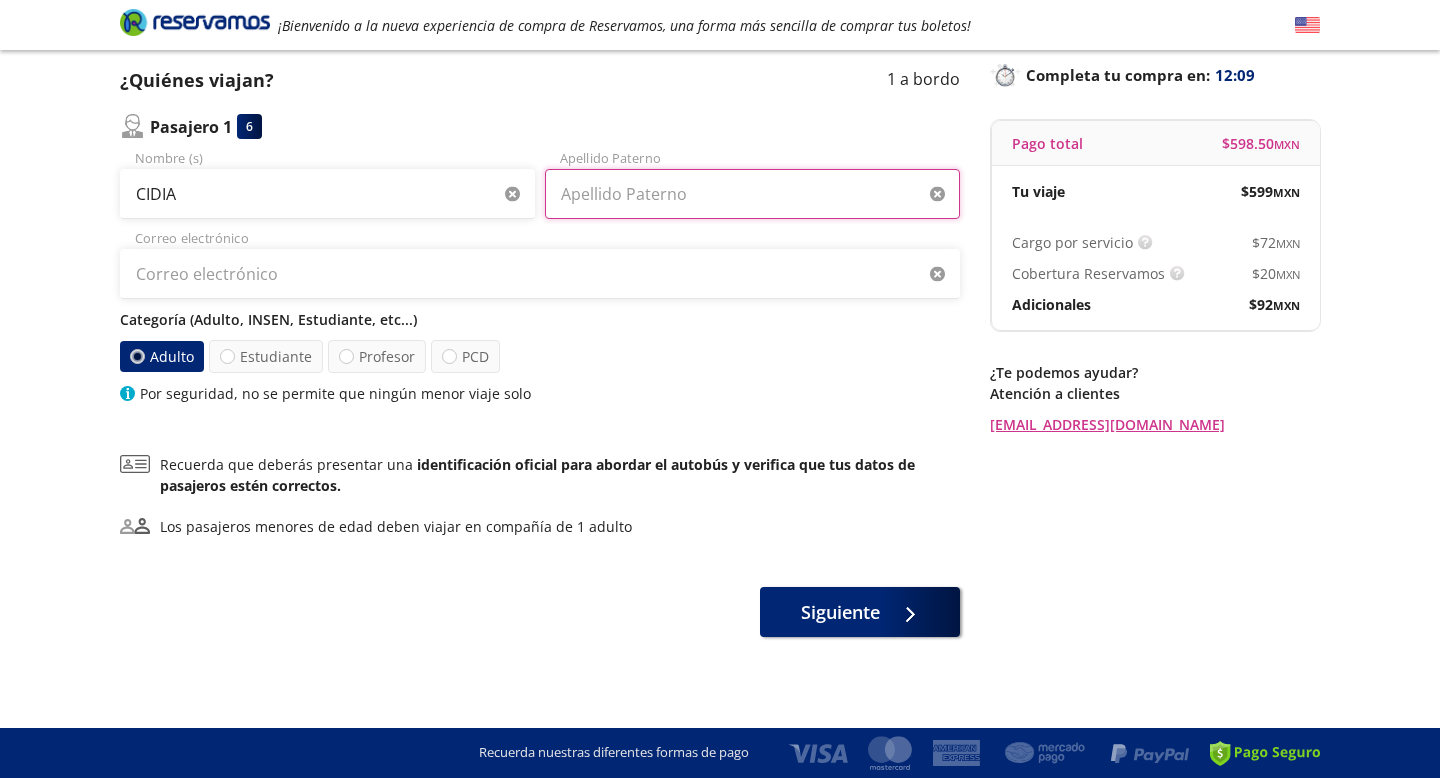 click on "Apellido Paterno" at bounding box center [752, 194] 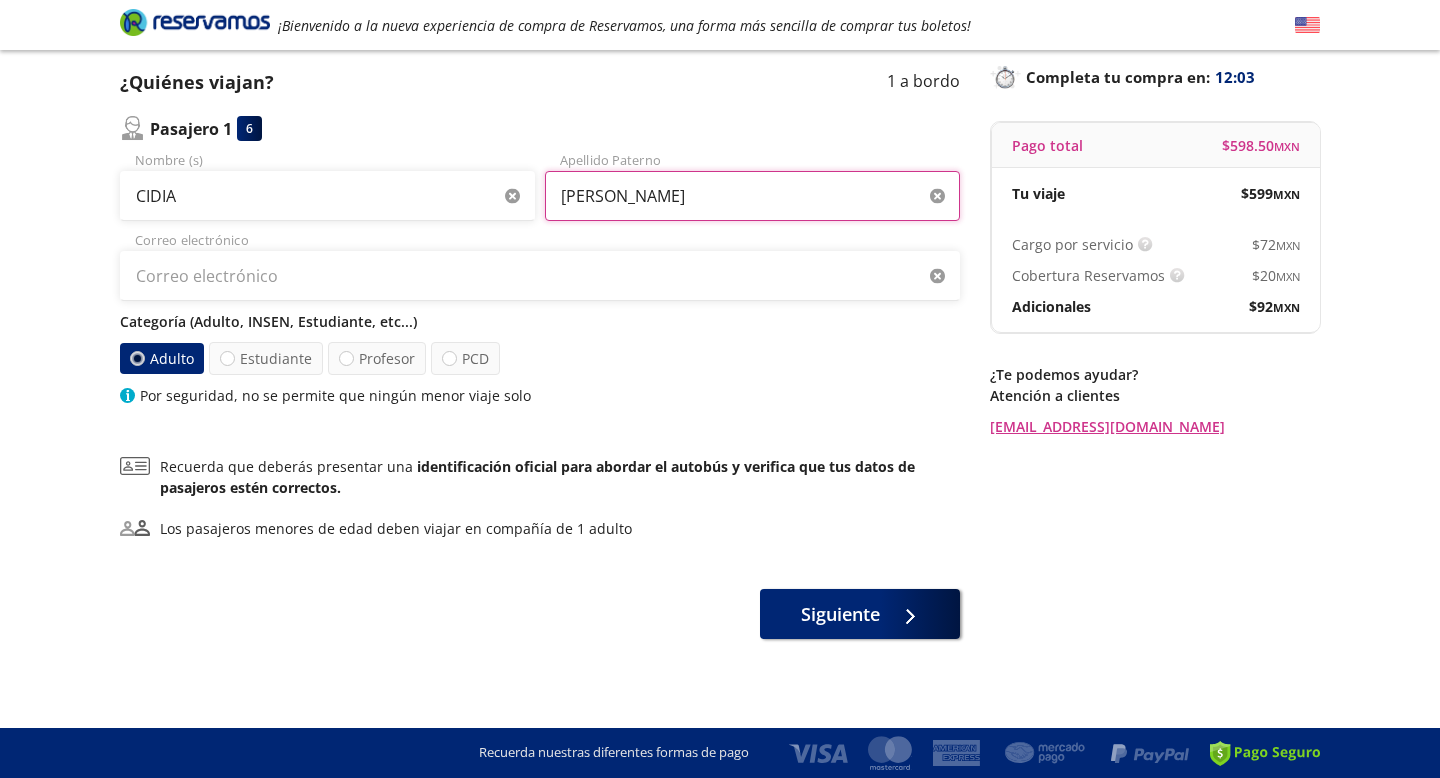scroll, scrollTop: 130, scrollLeft: 0, axis: vertical 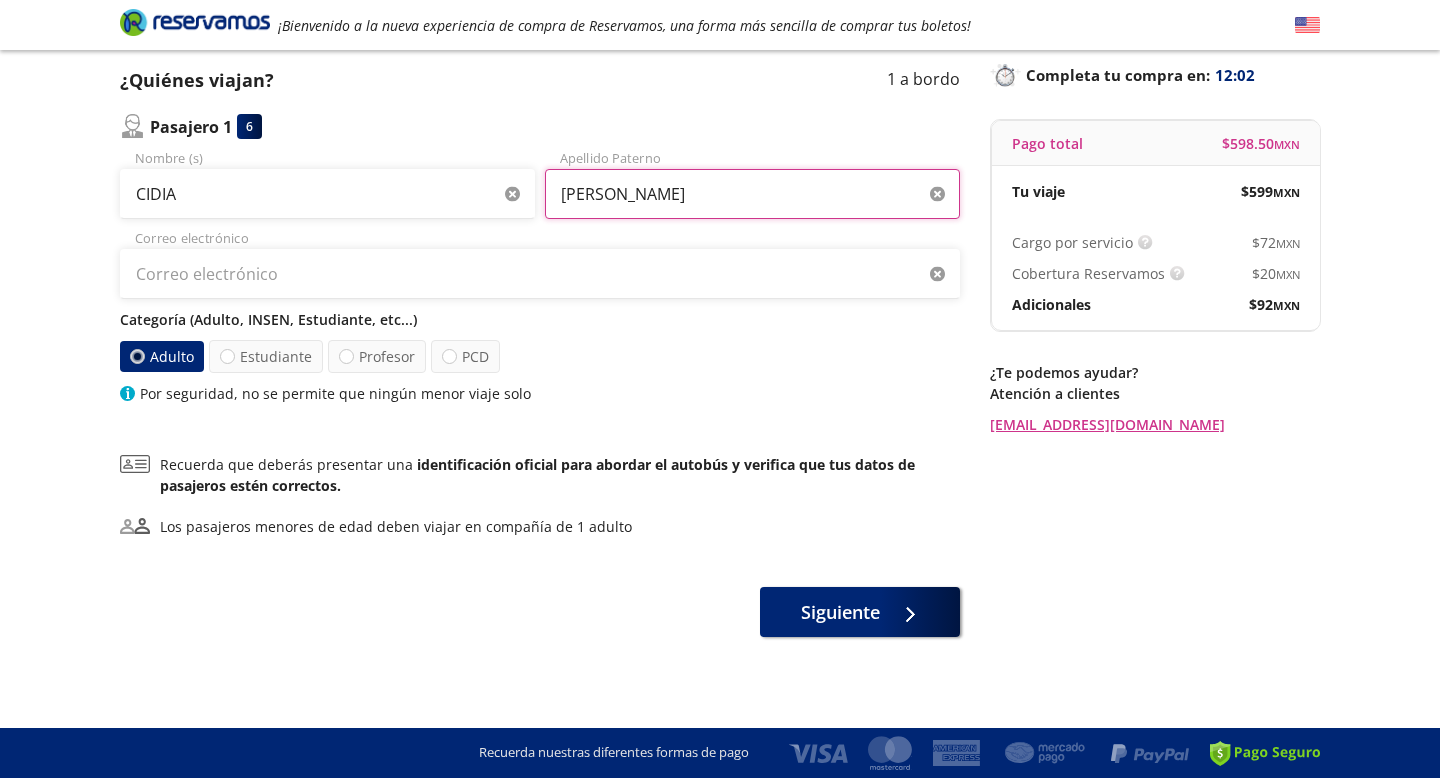 type on "[PERSON_NAME]" 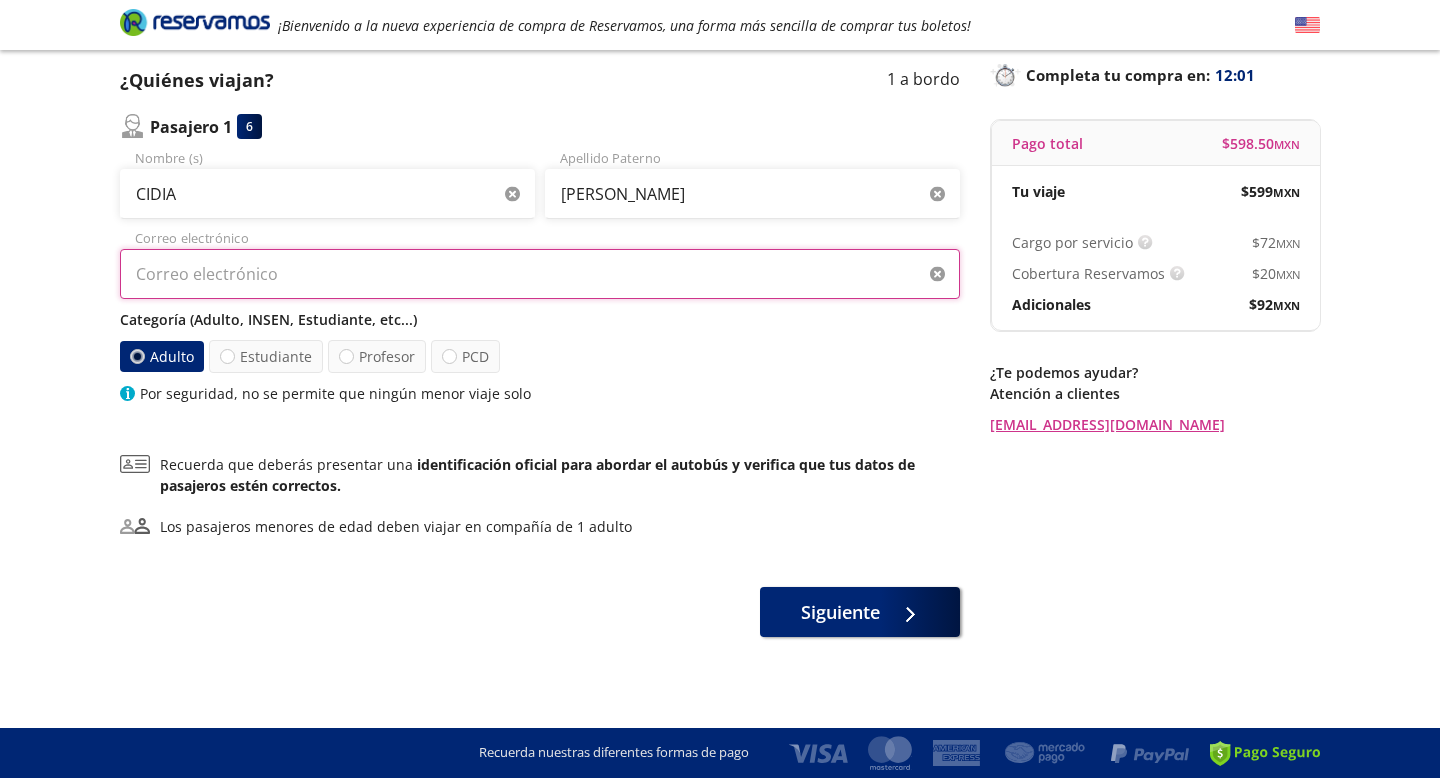 click on "Correo electrónico" at bounding box center [540, 274] 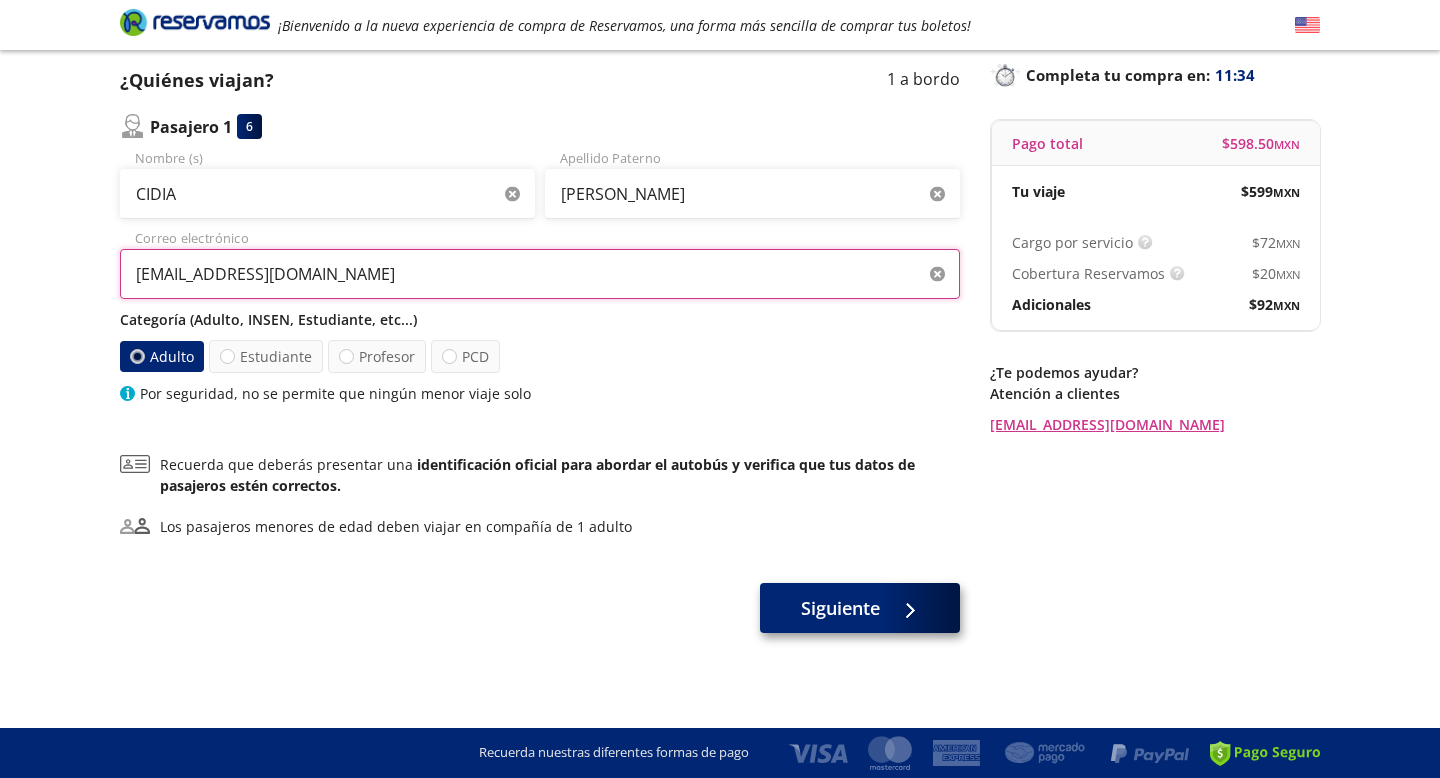 type on "[EMAIL_ADDRESS][DOMAIN_NAME]" 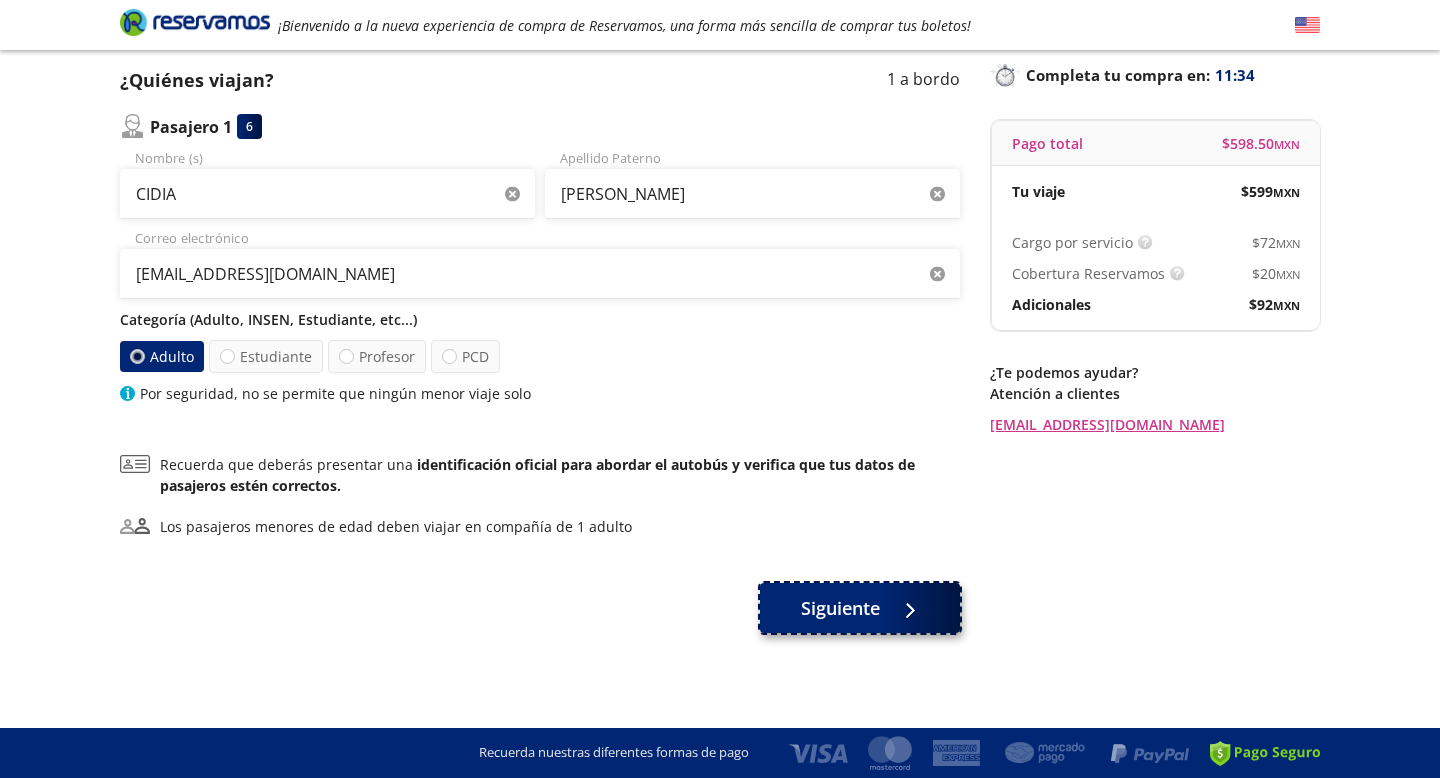 click on "Siguiente" at bounding box center [840, 608] 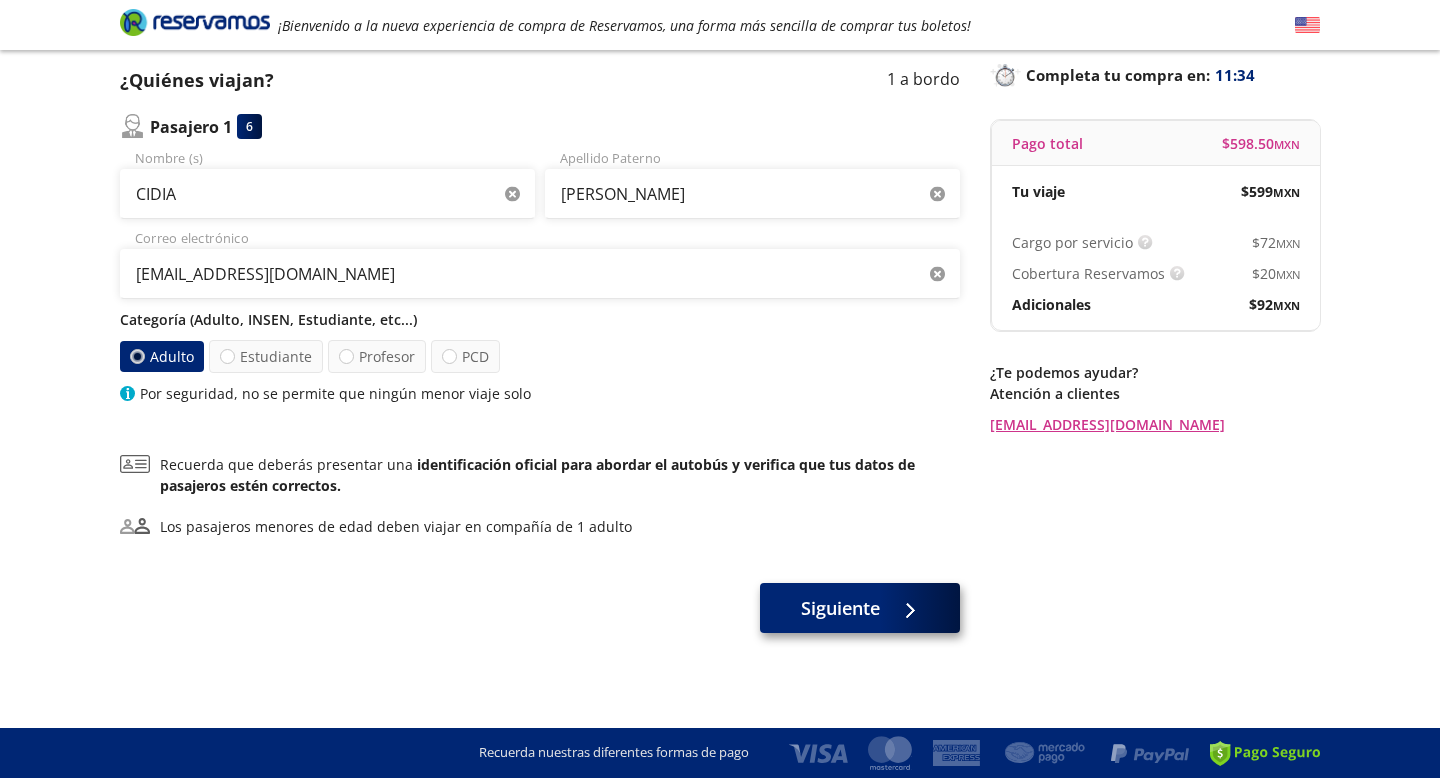scroll, scrollTop: 0, scrollLeft: 0, axis: both 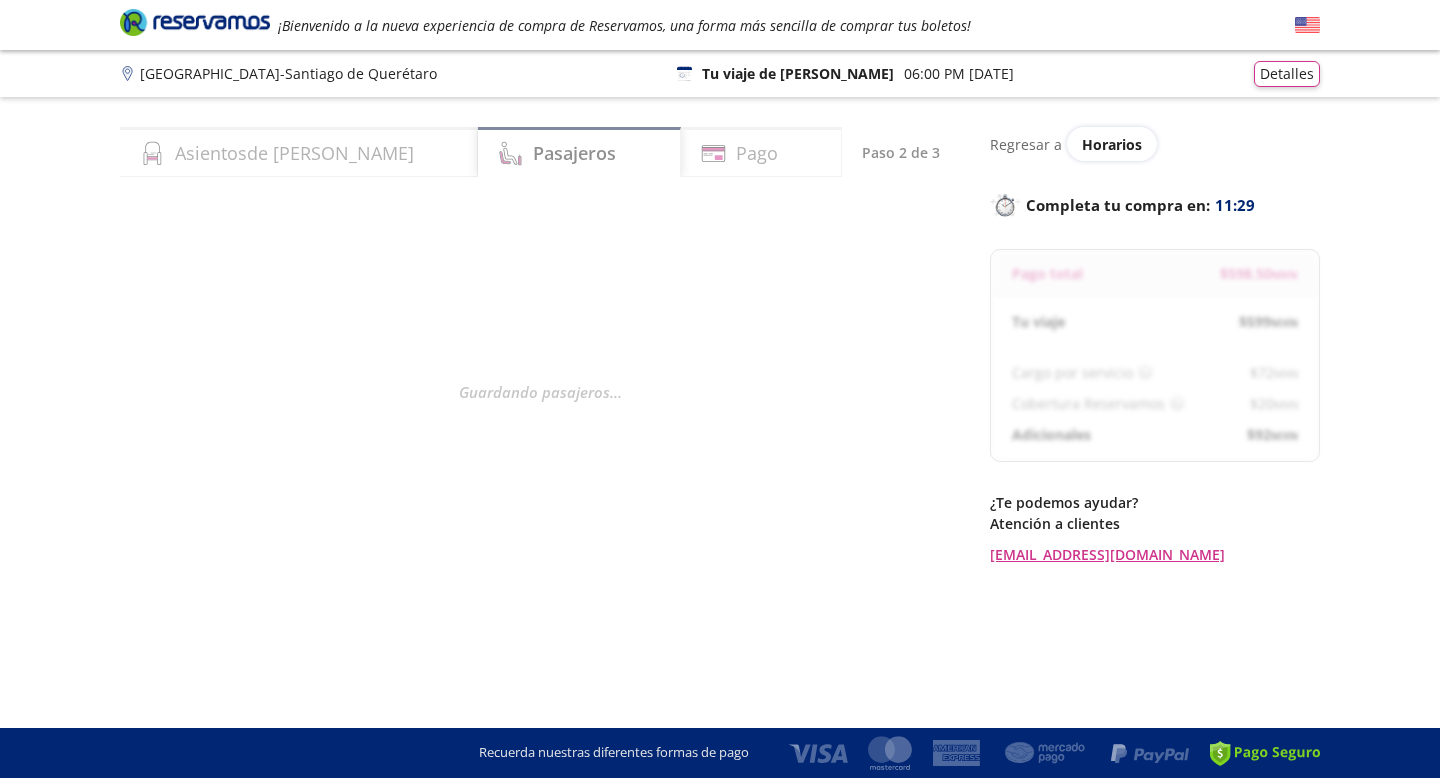 select on "MX" 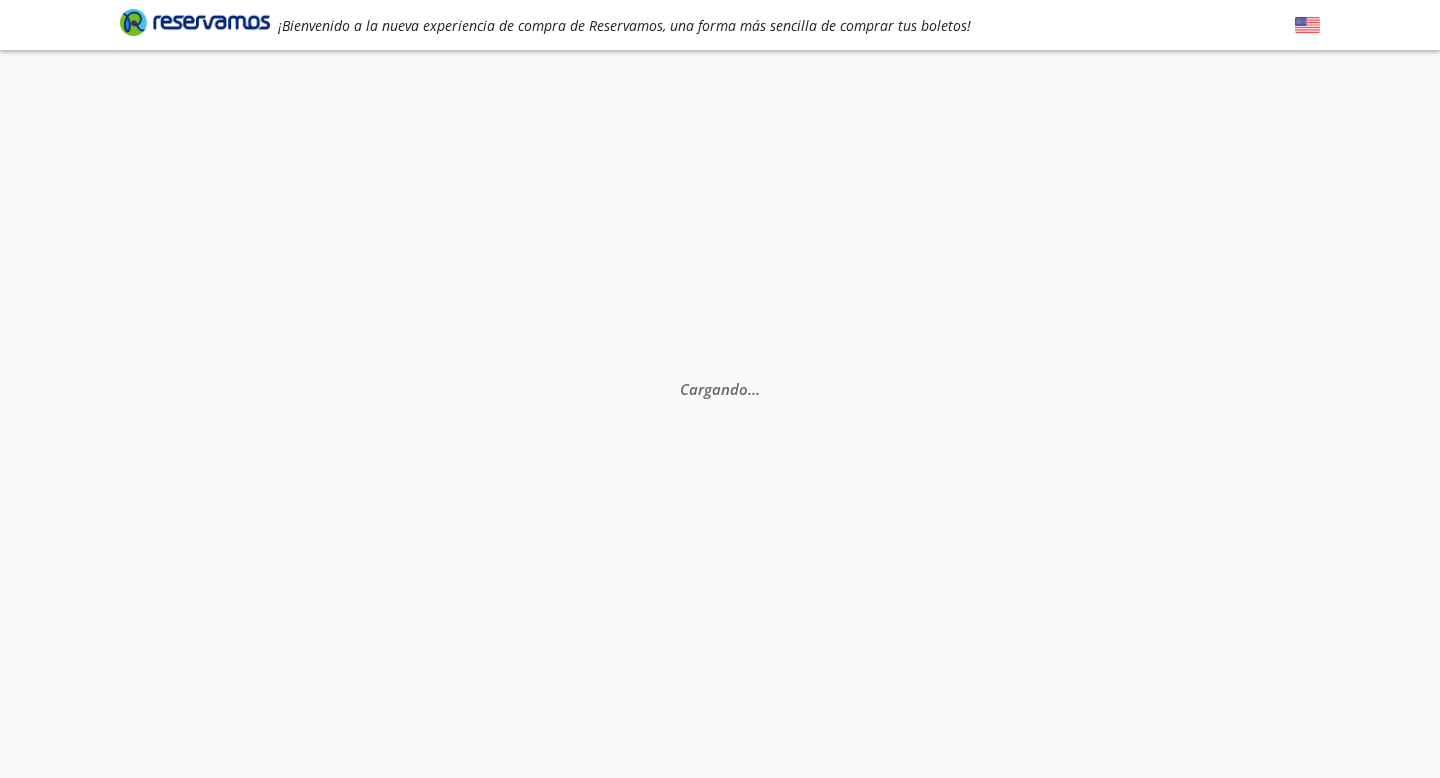 scroll, scrollTop: 0, scrollLeft: 0, axis: both 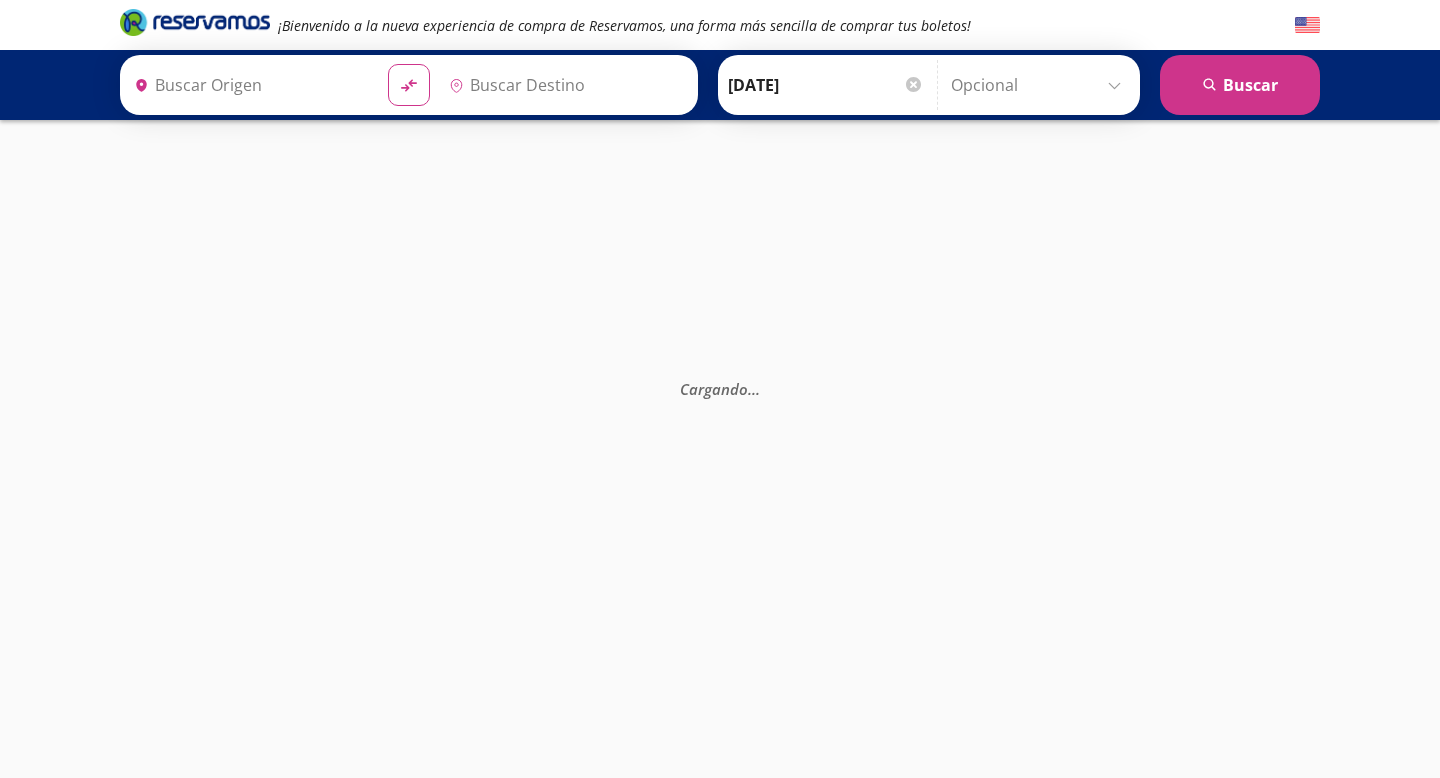type on "[GEOGRAPHIC_DATA], [GEOGRAPHIC_DATA]" 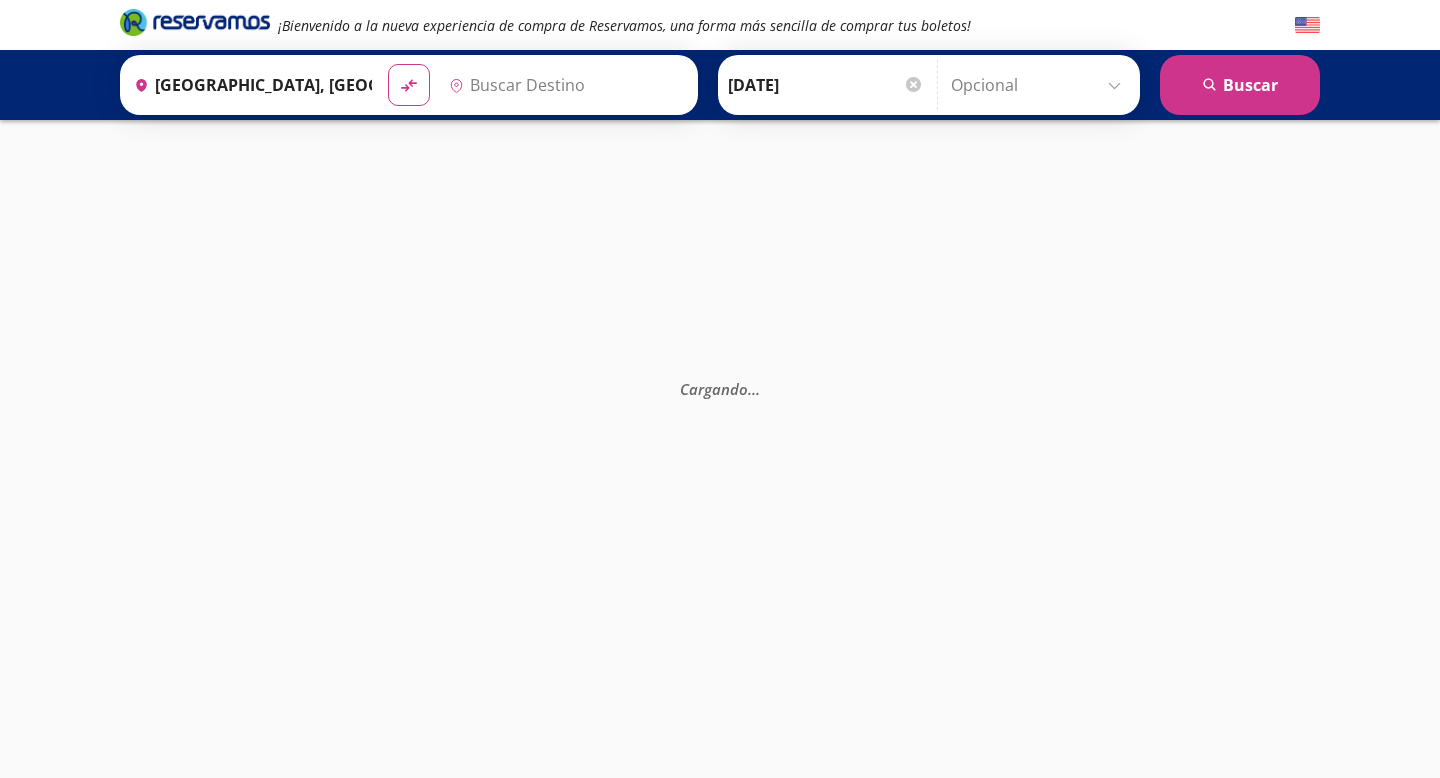 type on "[PERSON_NAME] de Querétaro, [GEOGRAPHIC_DATA]" 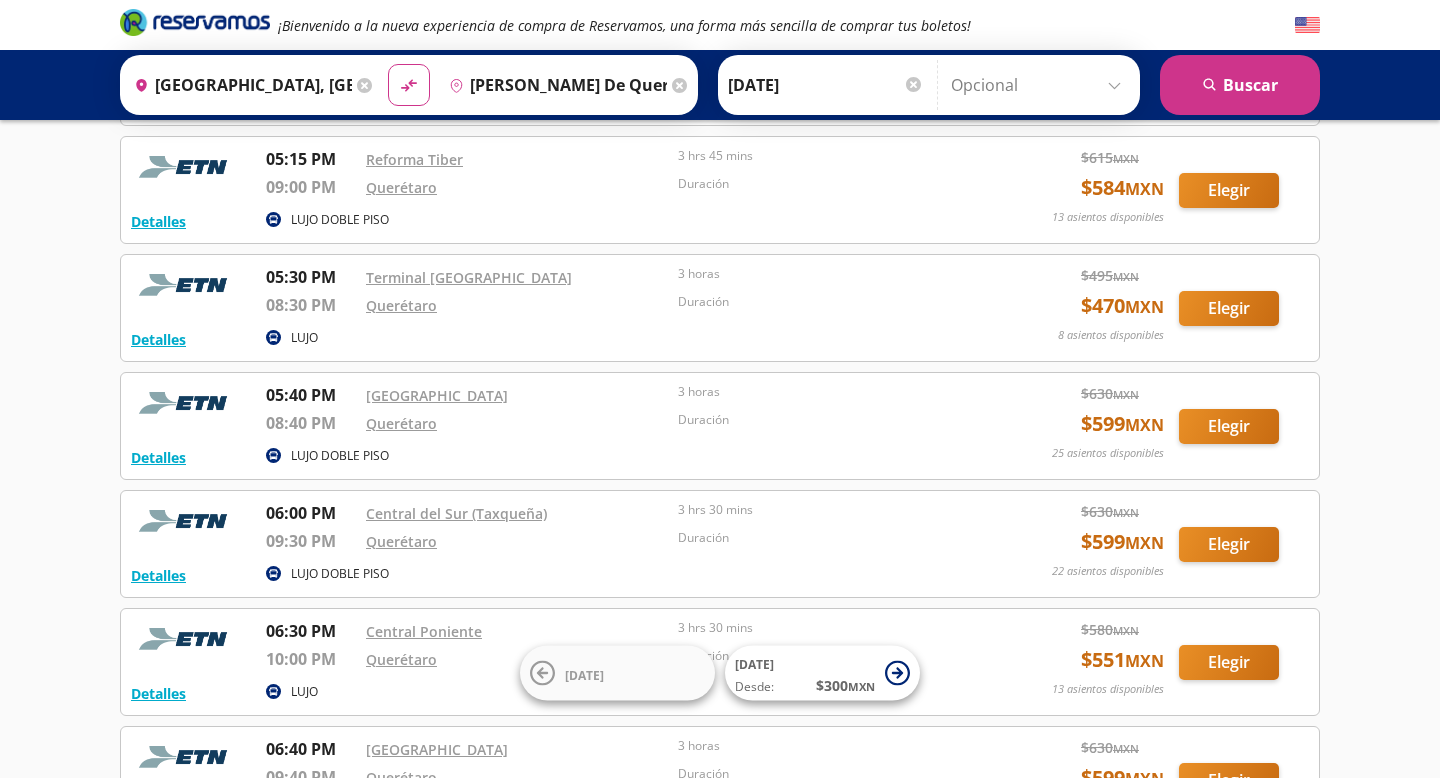 scroll, scrollTop: 1389, scrollLeft: 0, axis: vertical 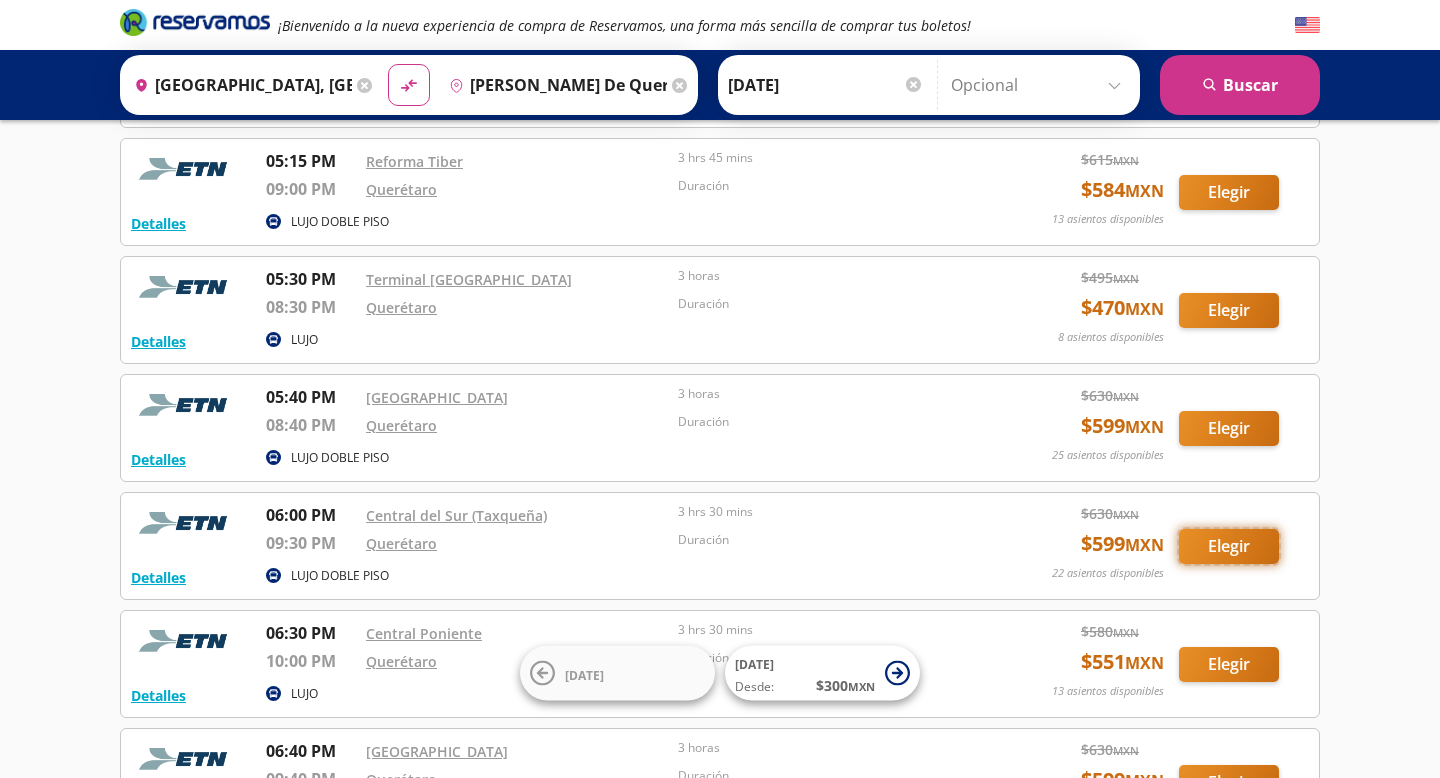 click on "Elegir" at bounding box center (1229, 546) 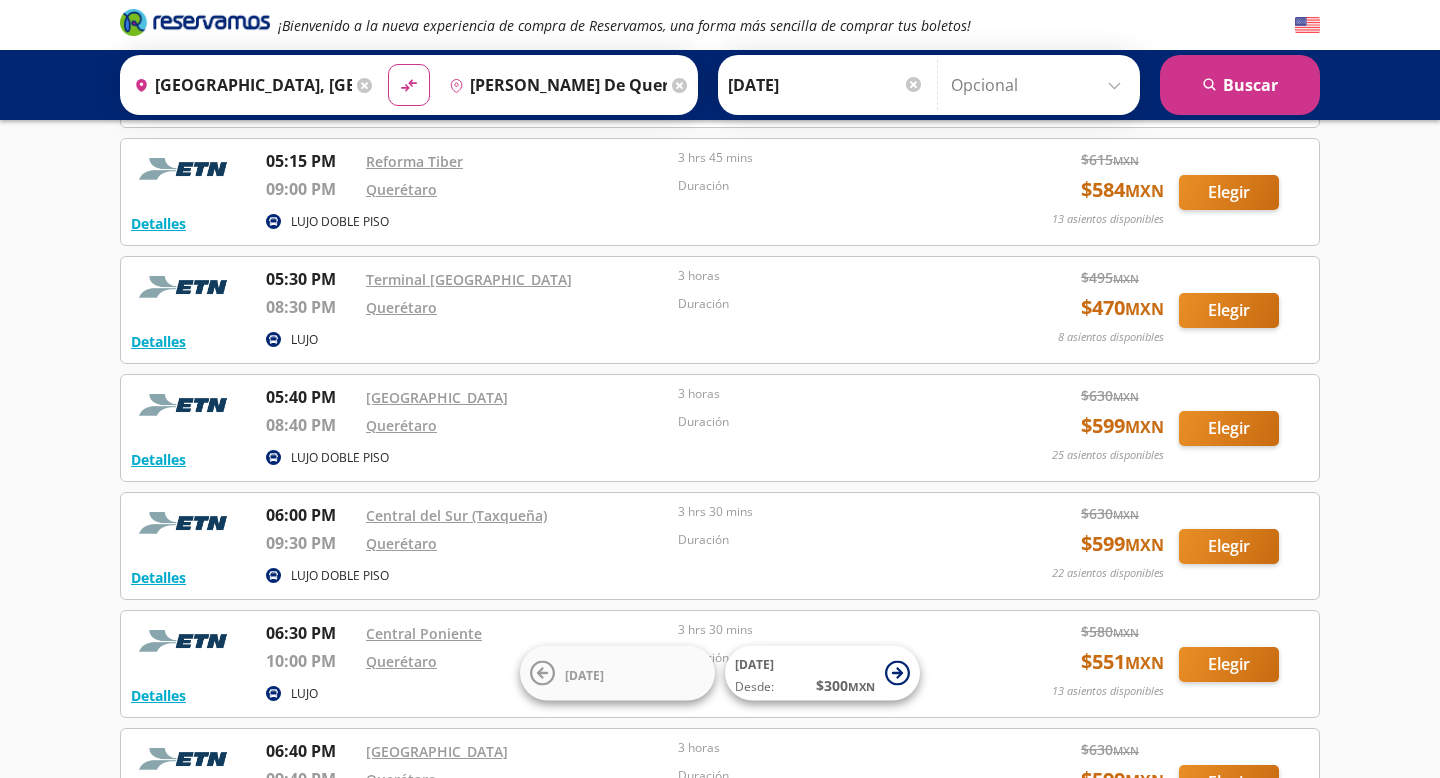 scroll, scrollTop: 0, scrollLeft: 0, axis: both 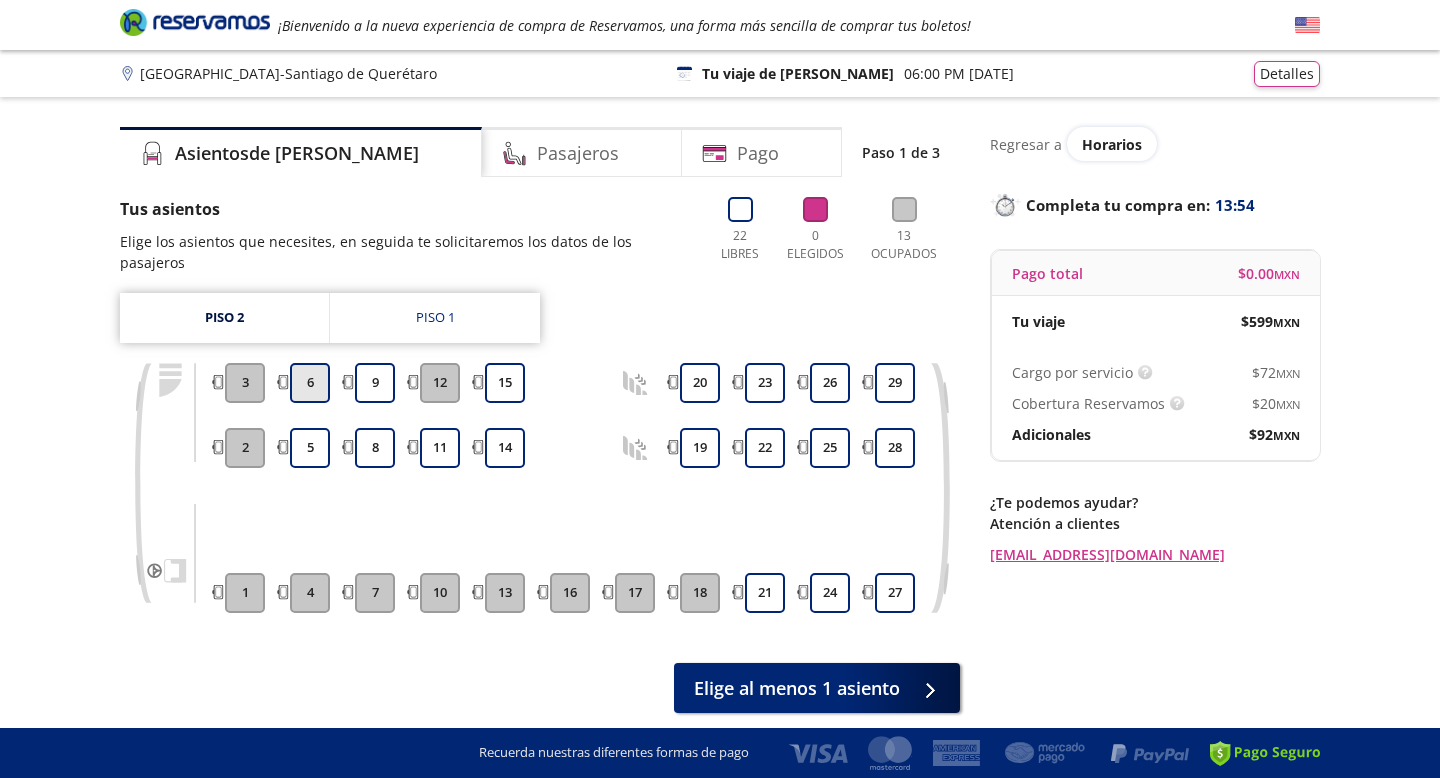 click on "6" at bounding box center (310, 383) 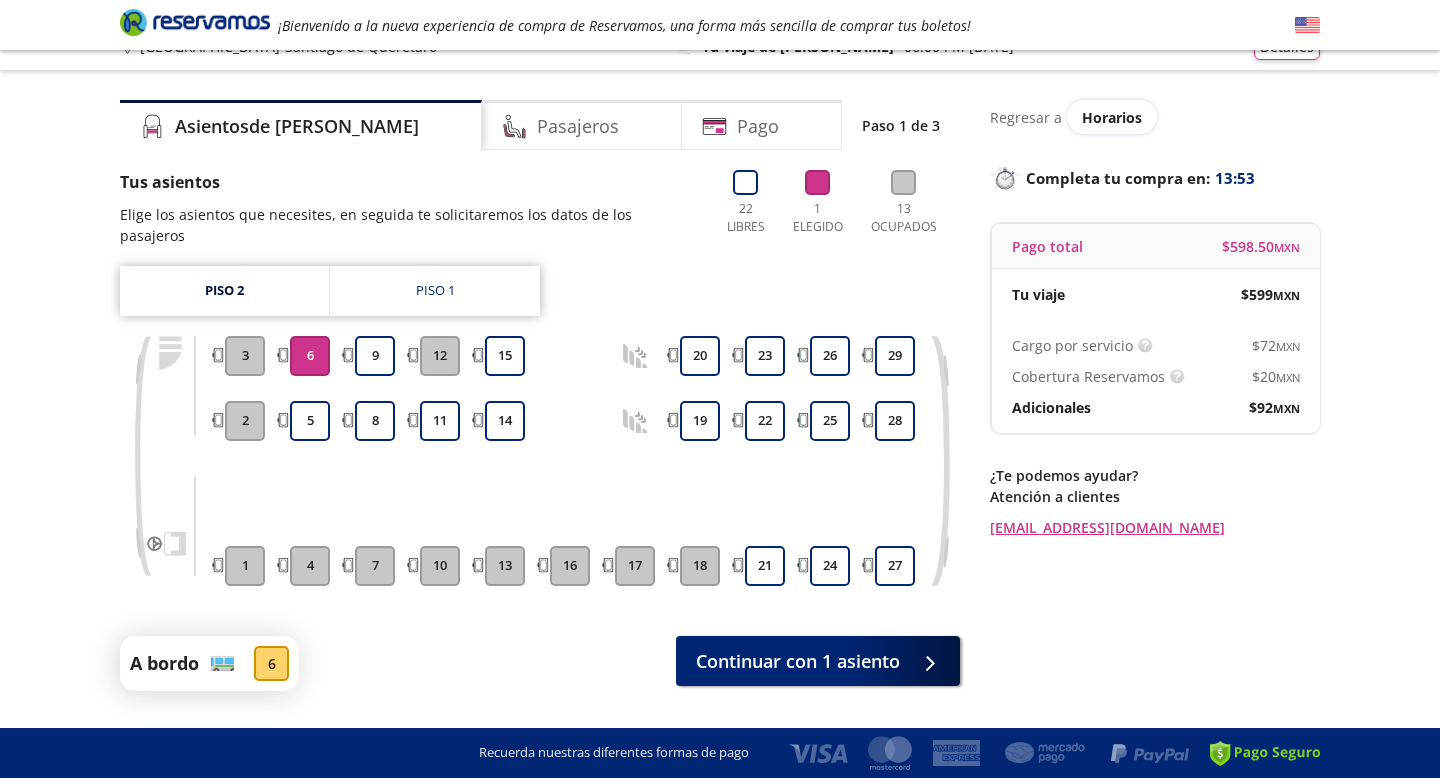 scroll, scrollTop: 59, scrollLeft: 0, axis: vertical 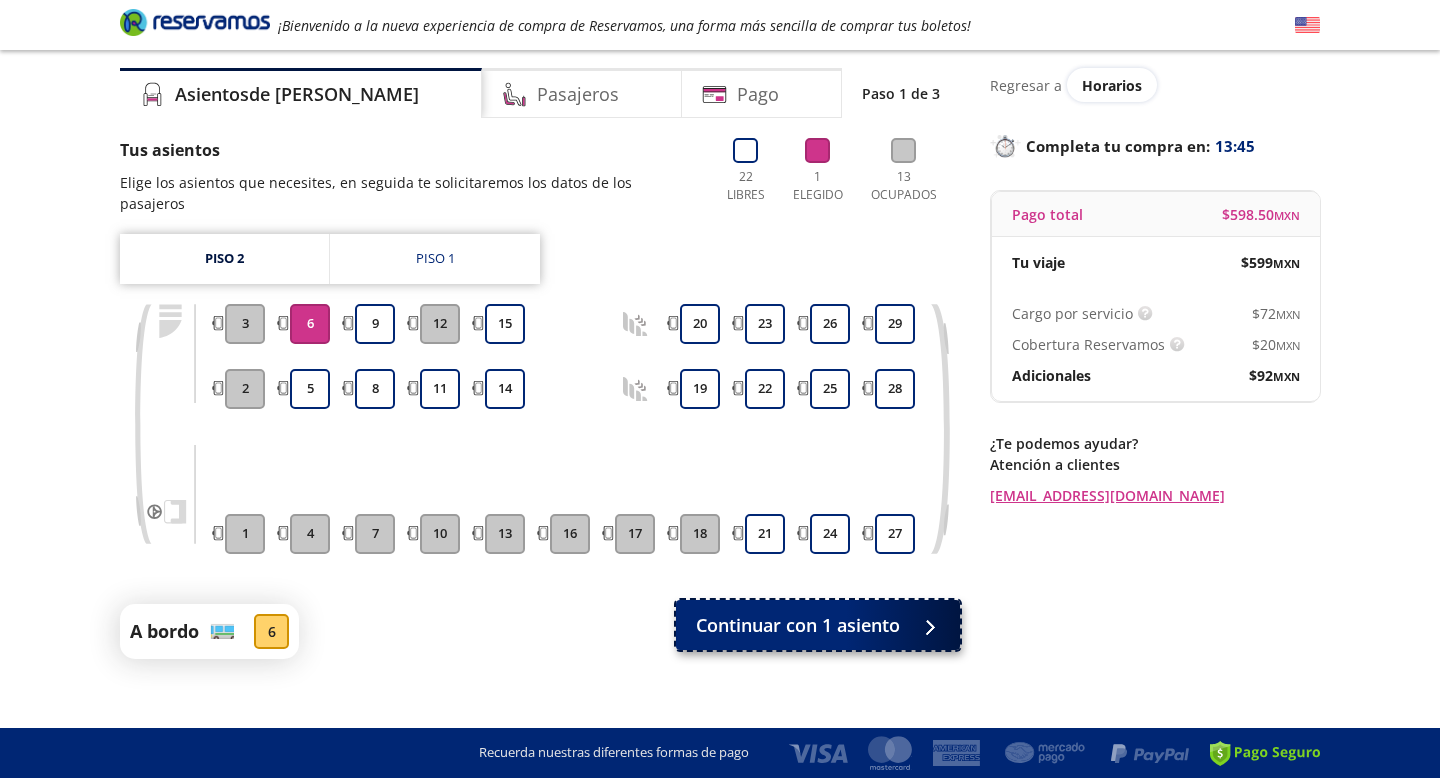 click at bounding box center [928, 625] 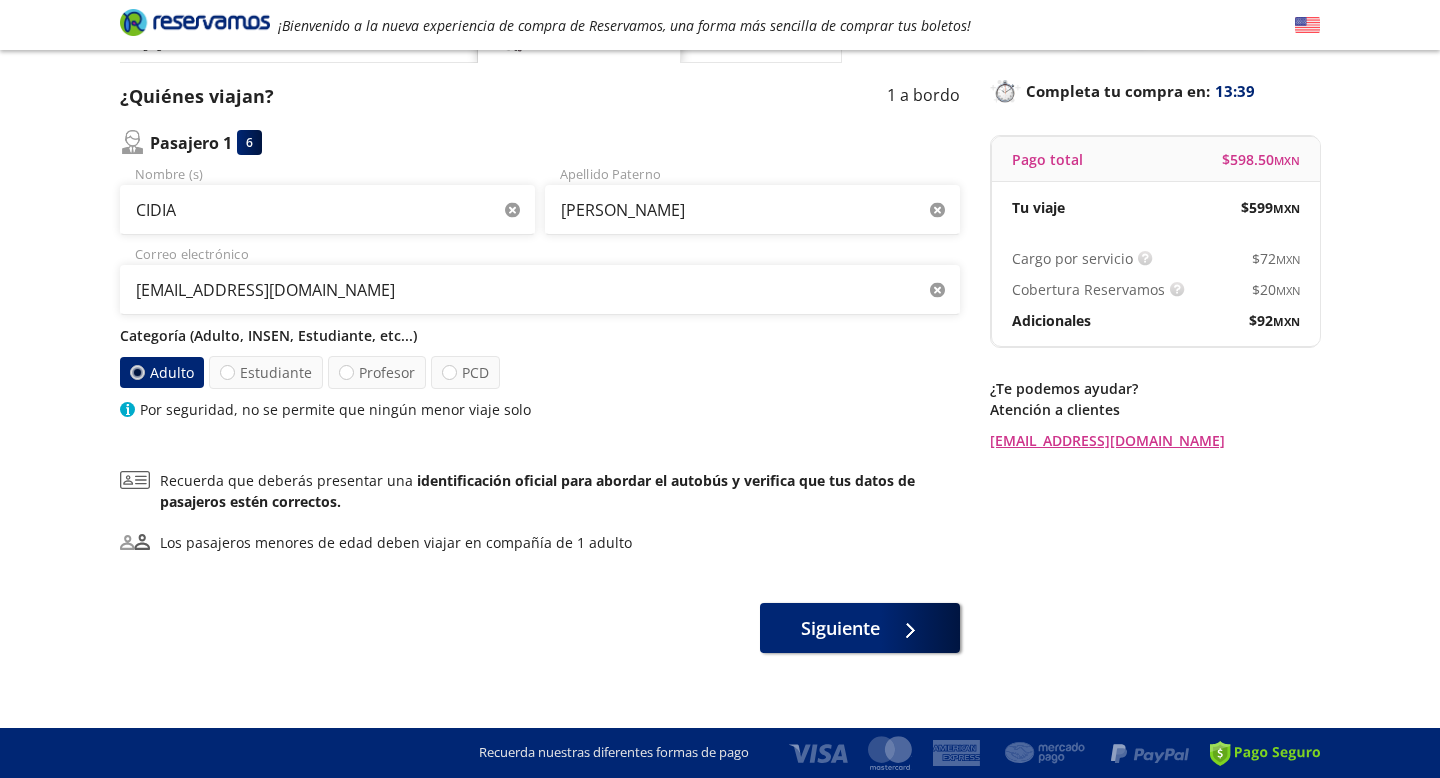 scroll, scrollTop: 129, scrollLeft: 0, axis: vertical 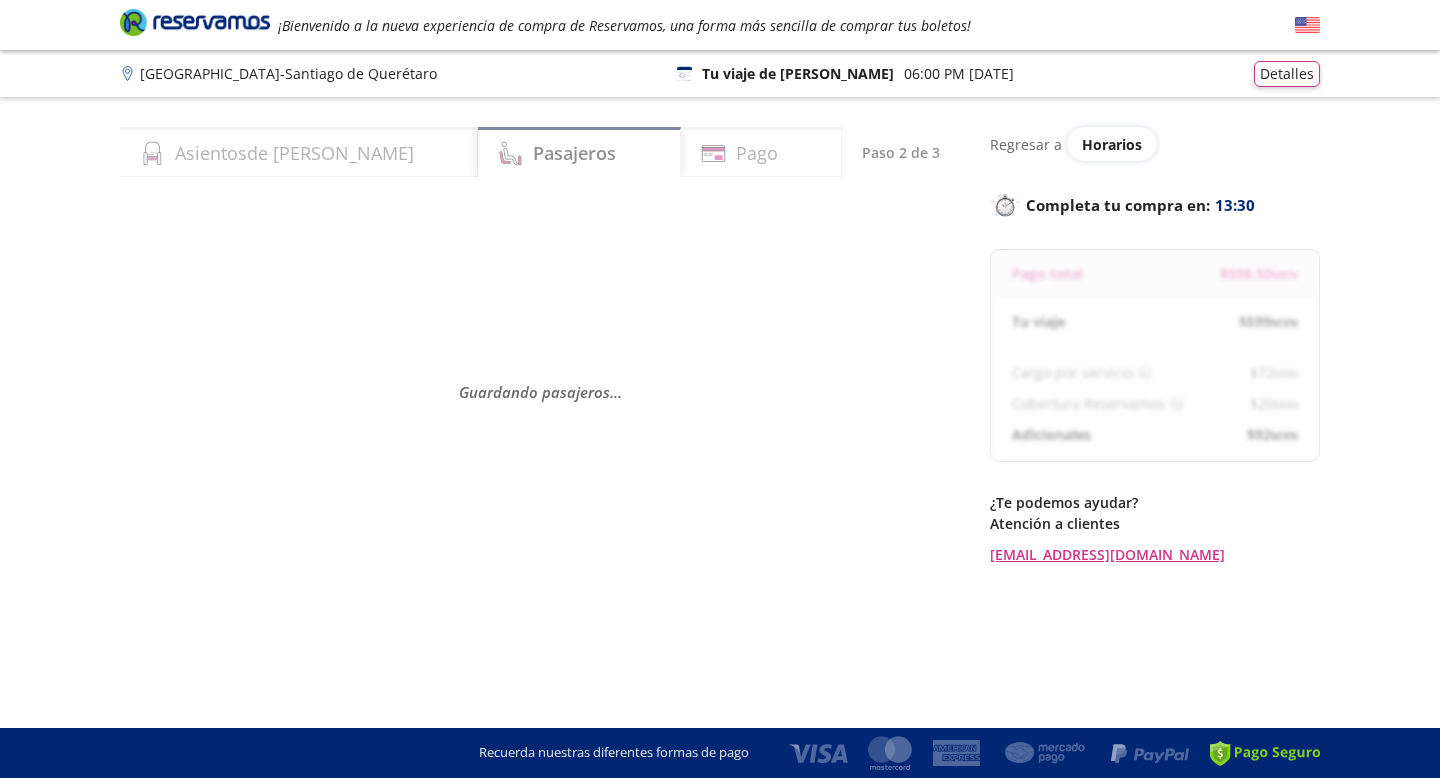 select on "MX" 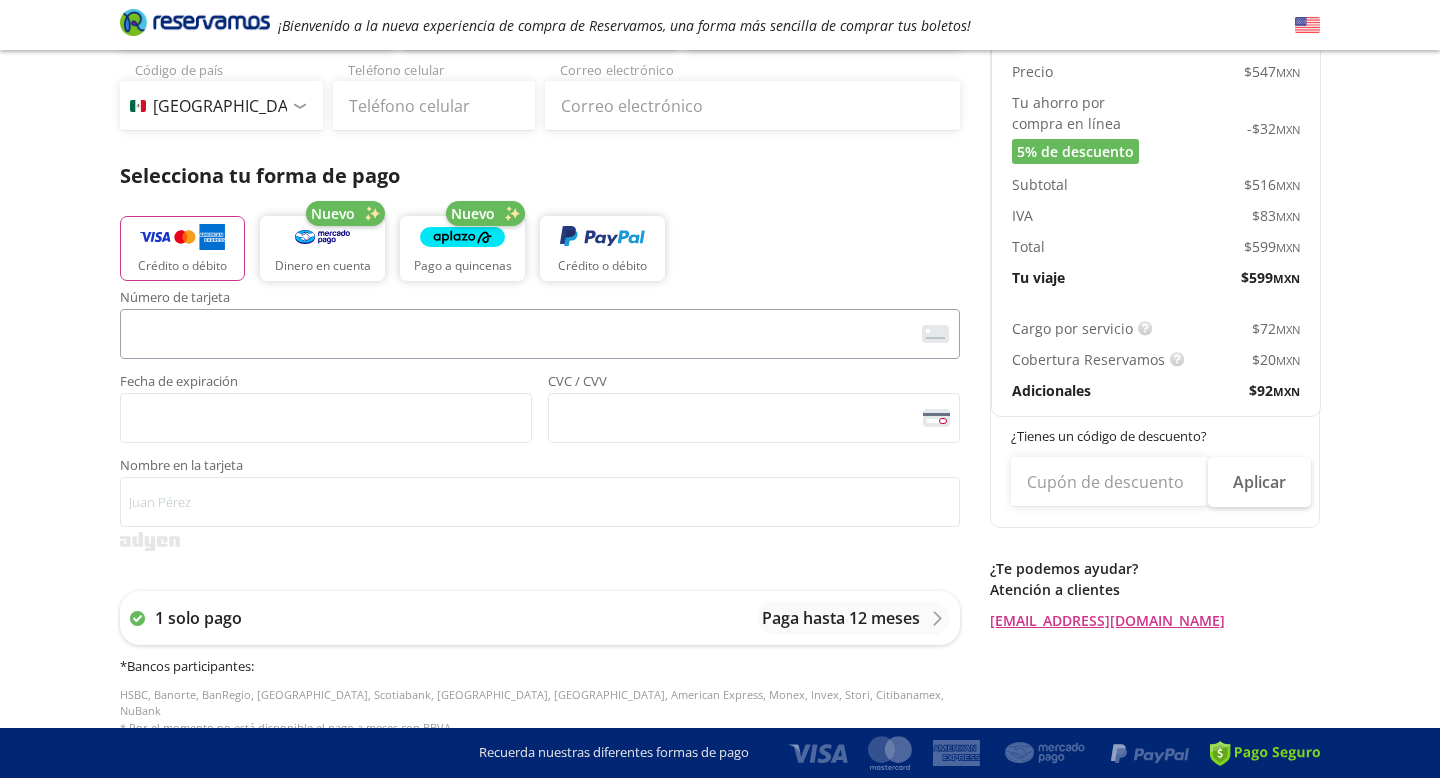 scroll, scrollTop: 0, scrollLeft: 0, axis: both 